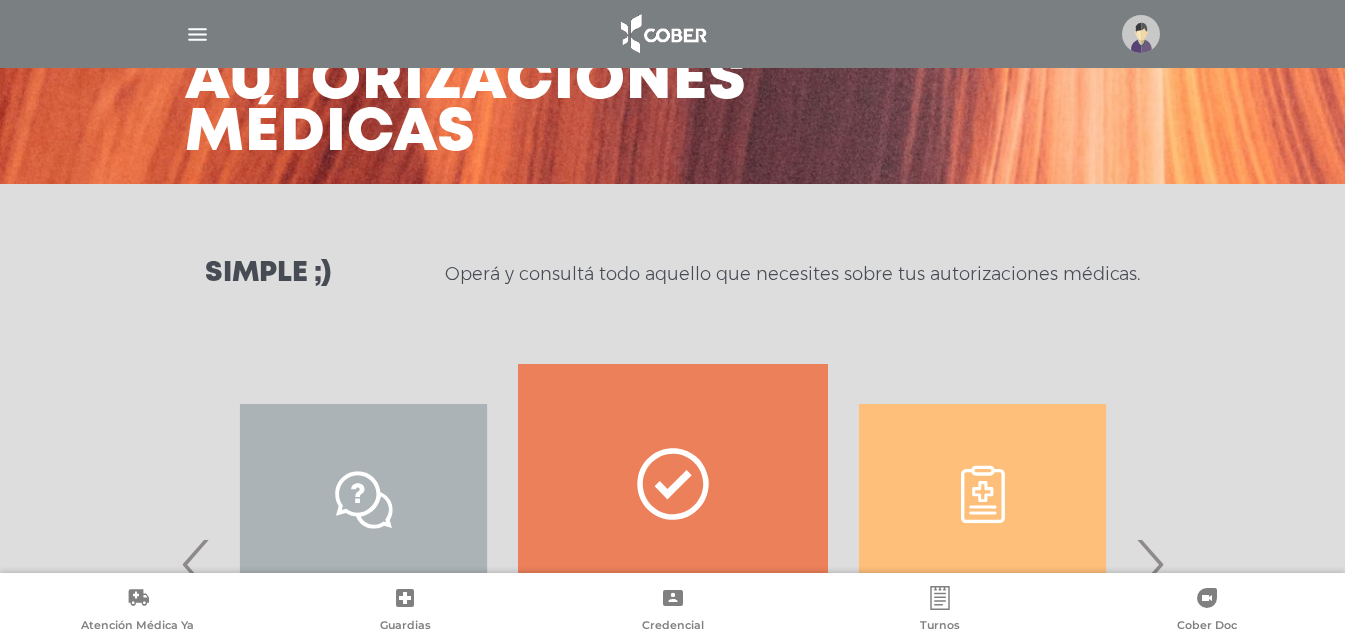 scroll, scrollTop: 300, scrollLeft: 0, axis: vertical 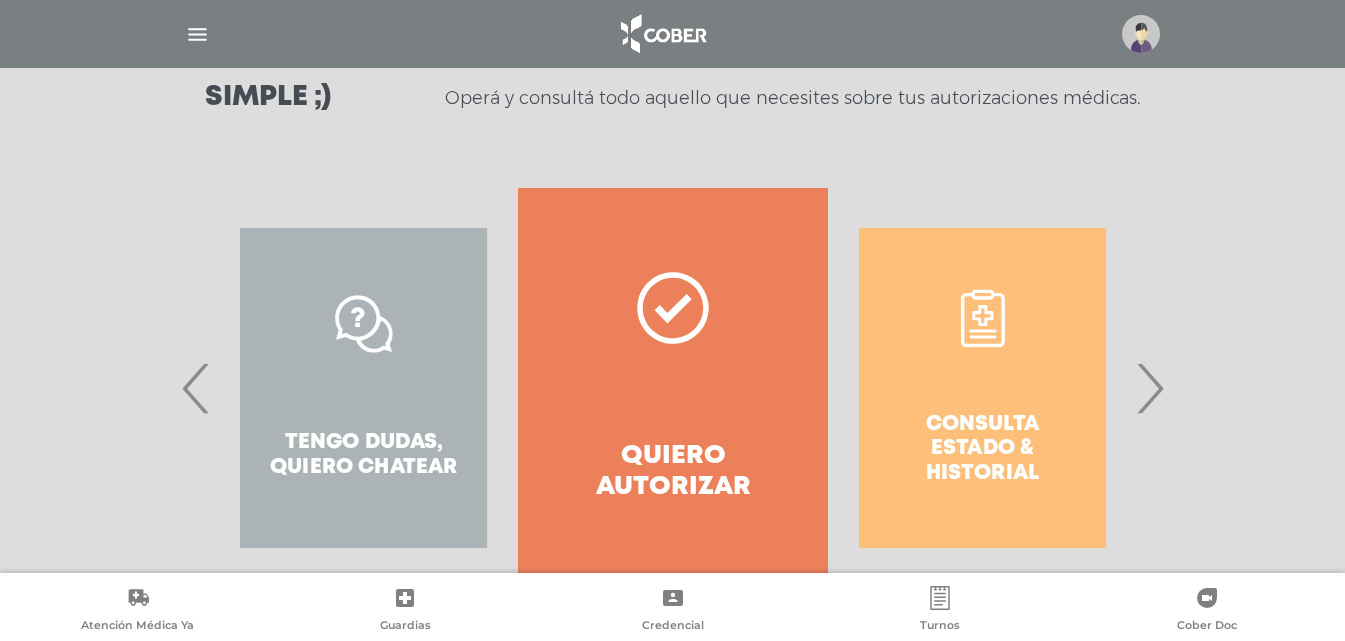 click on "›" at bounding box center [1149, 388] 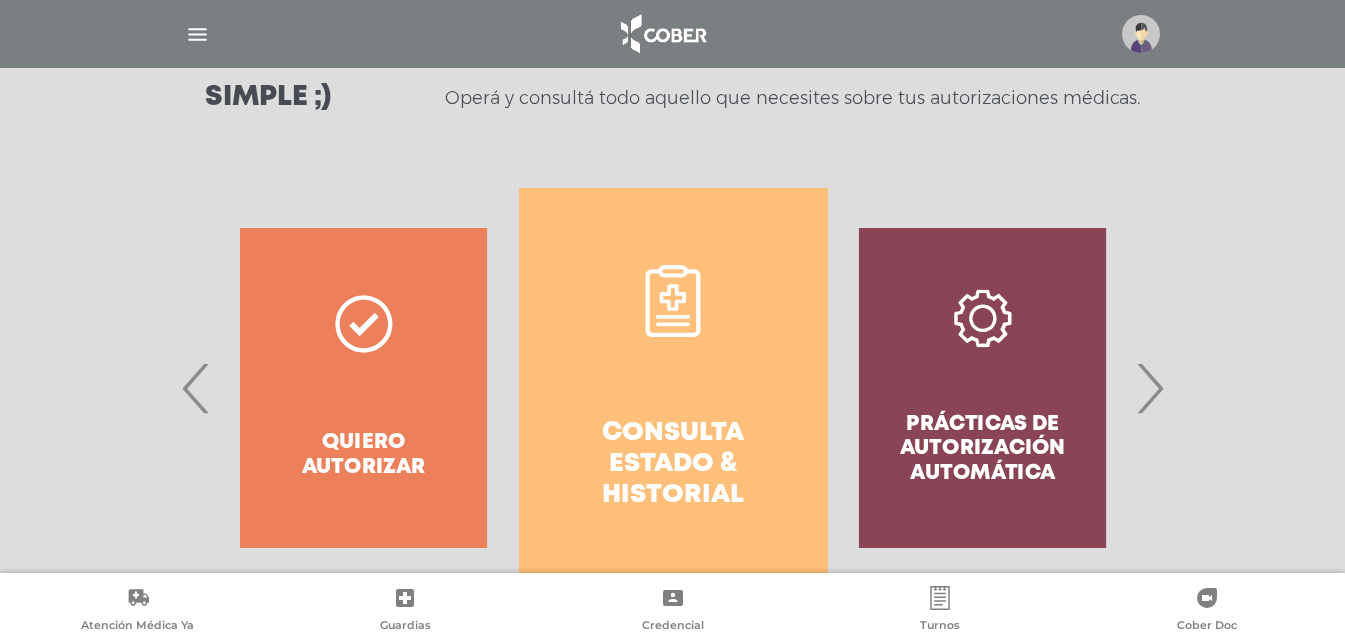 click on "Consulta estado & historial" at bounding box center (673, 388) 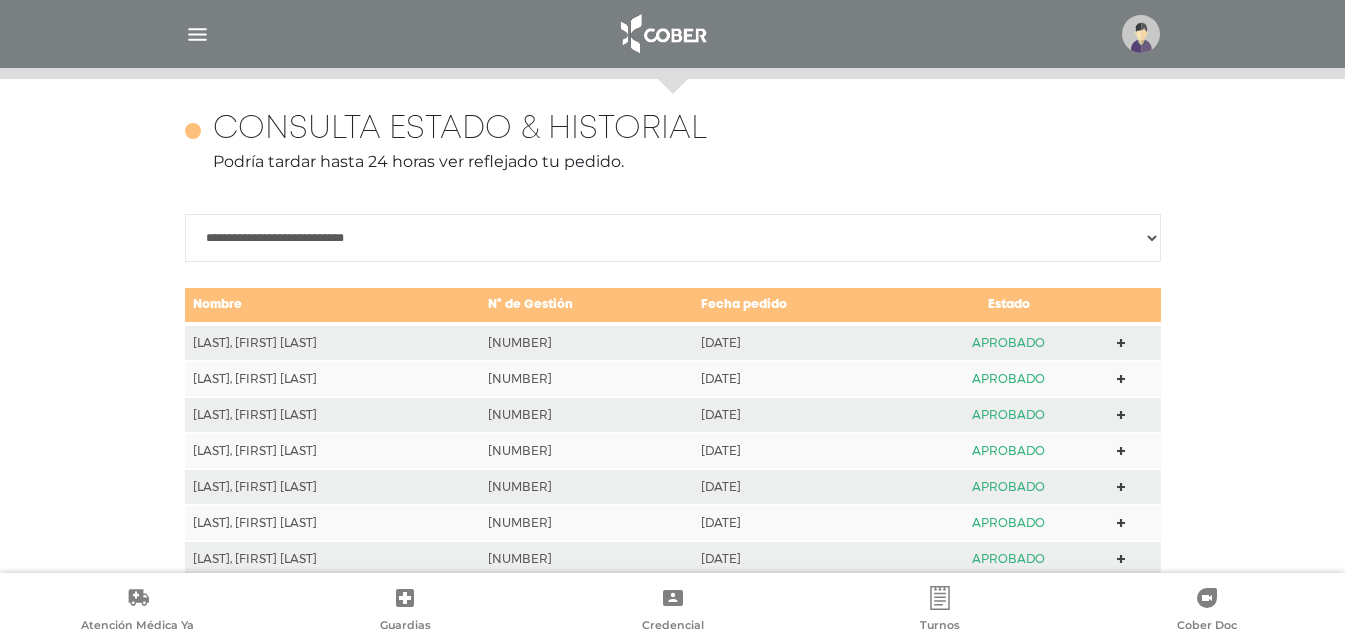 scroll, scrollTop: 888, scrollLeft: 0, axis: vertical 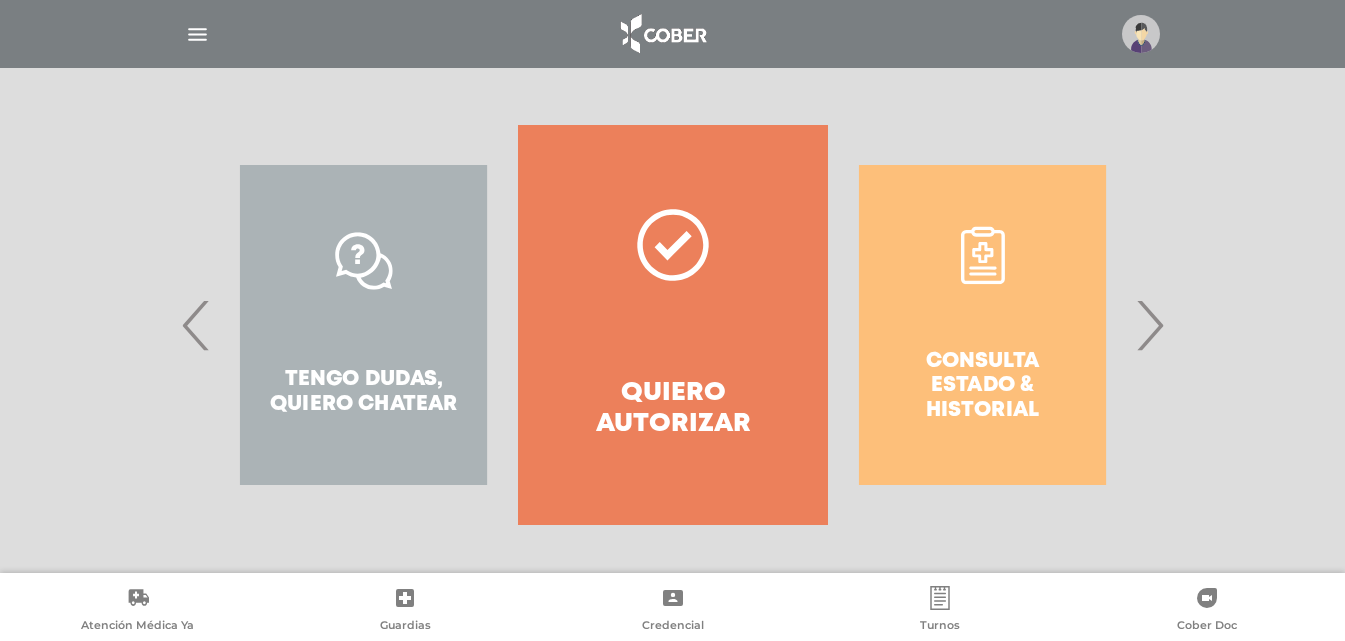 click on "›" at bounding box center (1149, 325) 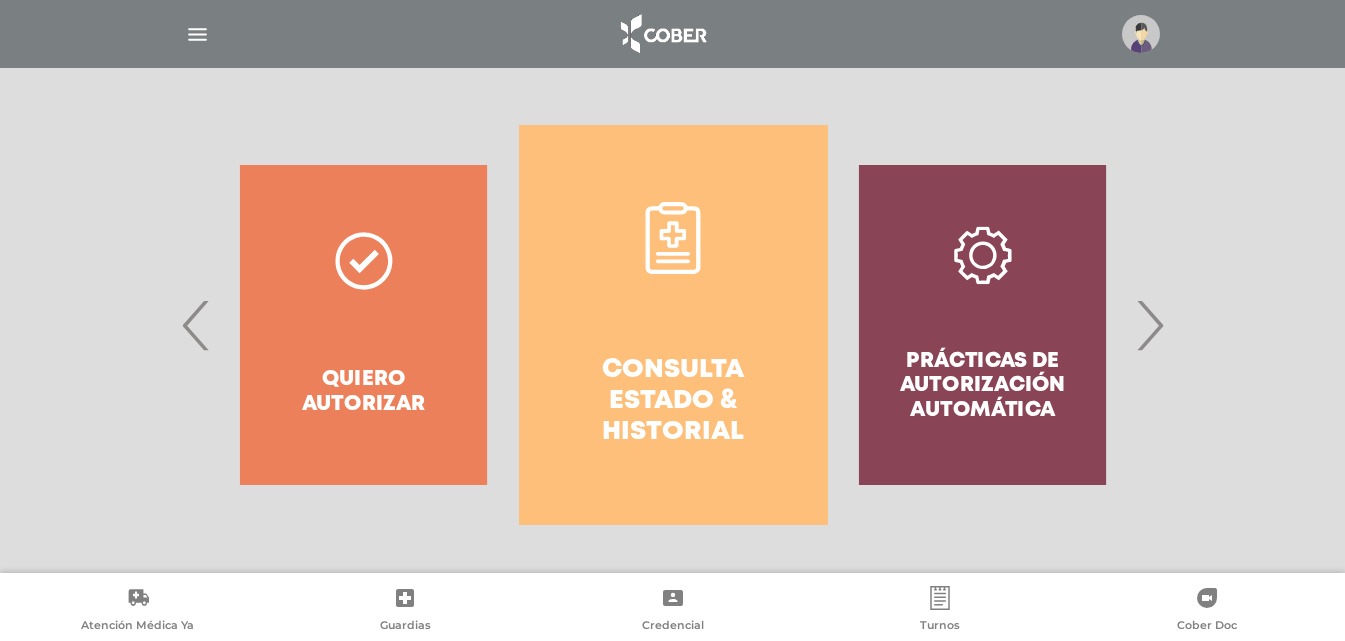 click on "Consulta estado & historial" at bounding box center [673, 325] 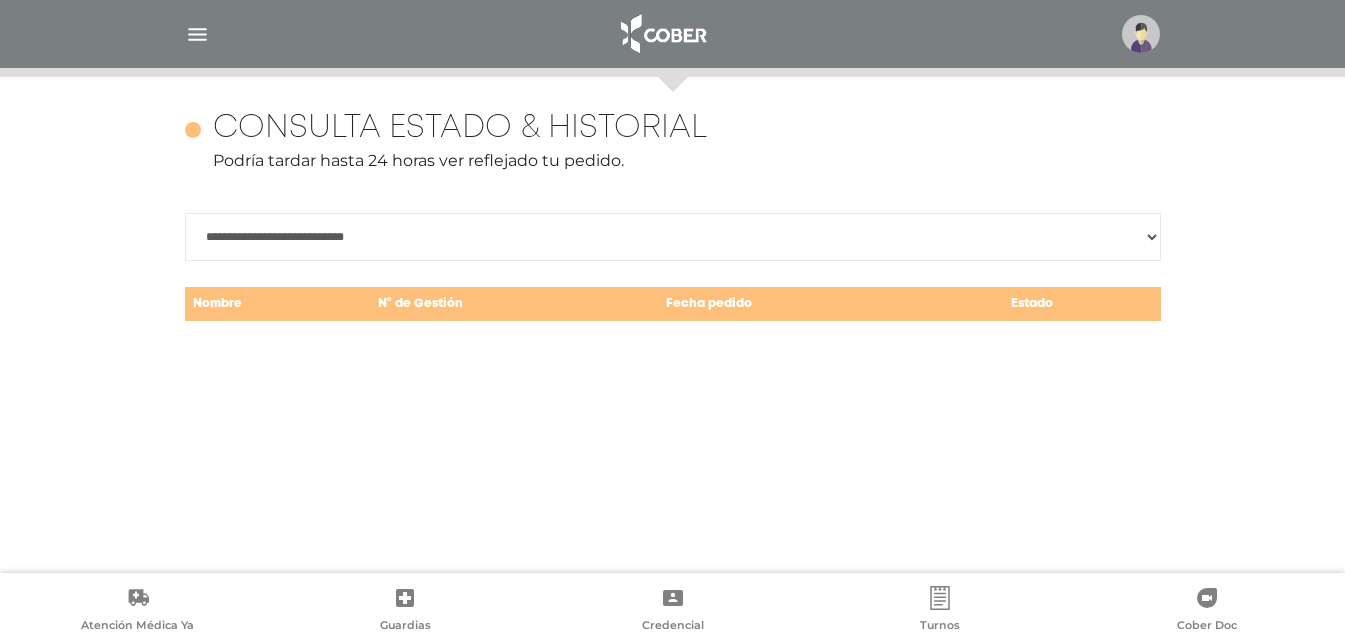 scroll, scrollTop: 868, scrollLeft: 0, axis: vertical 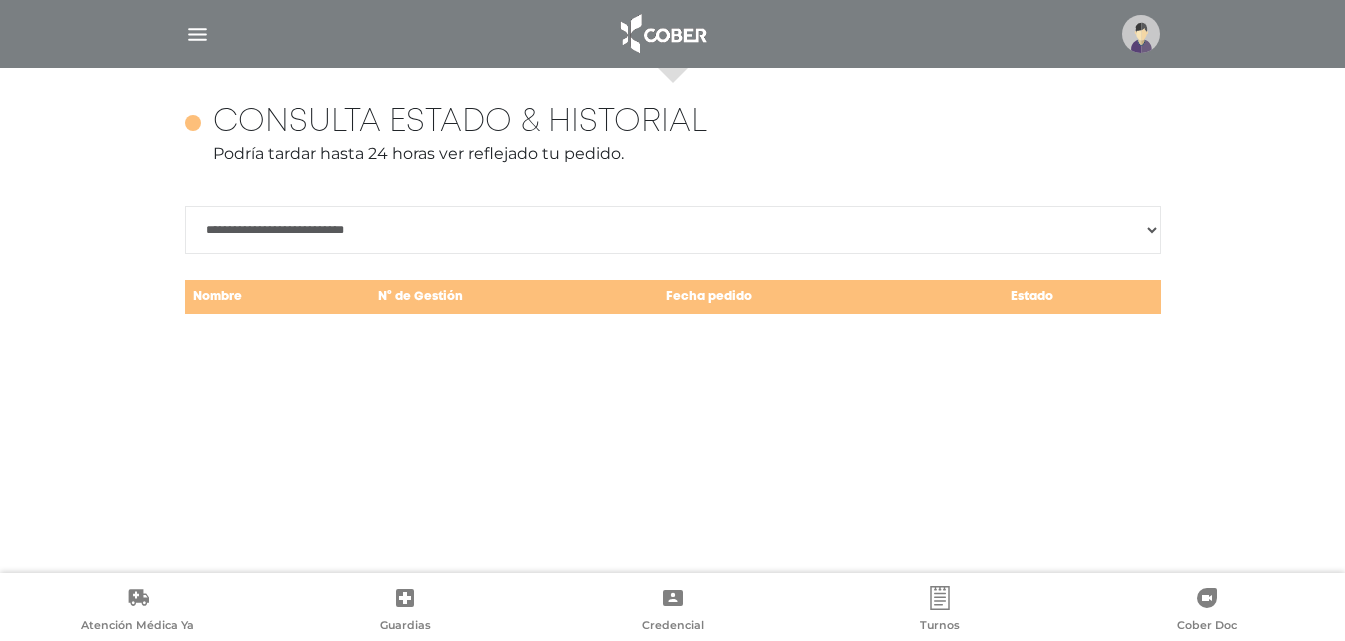 click on "**********" at bounding box center [673, 230] 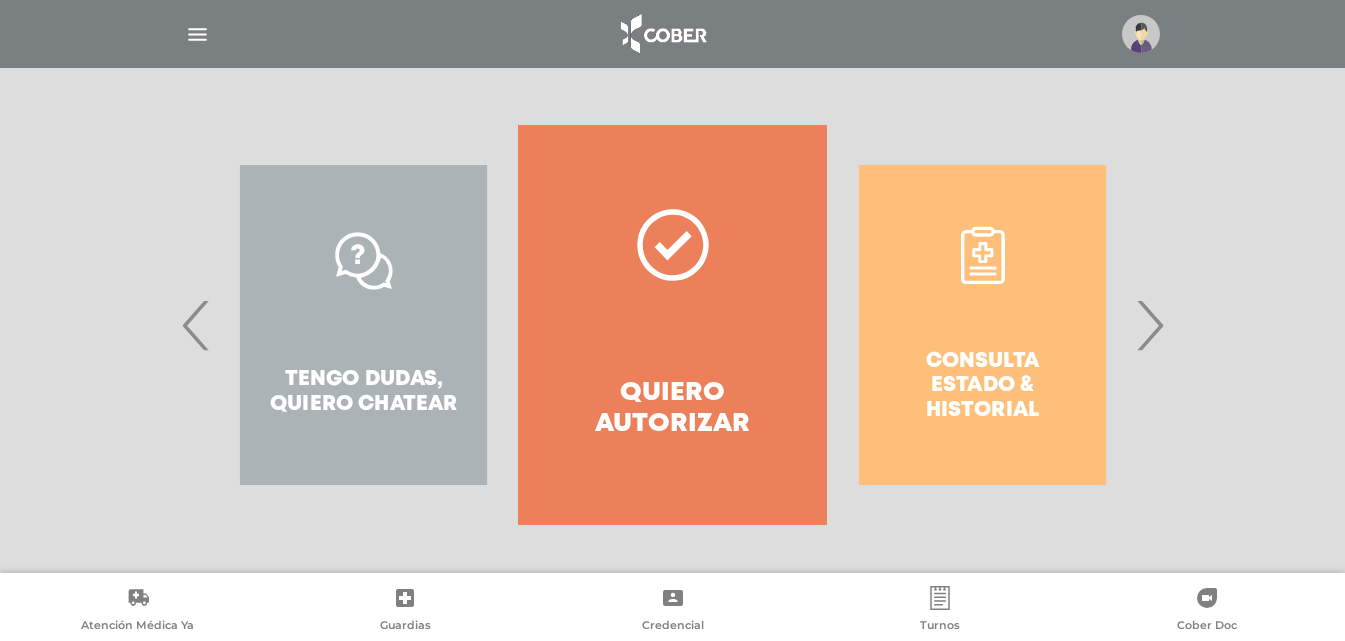 click on "Consulta estado & historial" at bounding box center (982, 325) 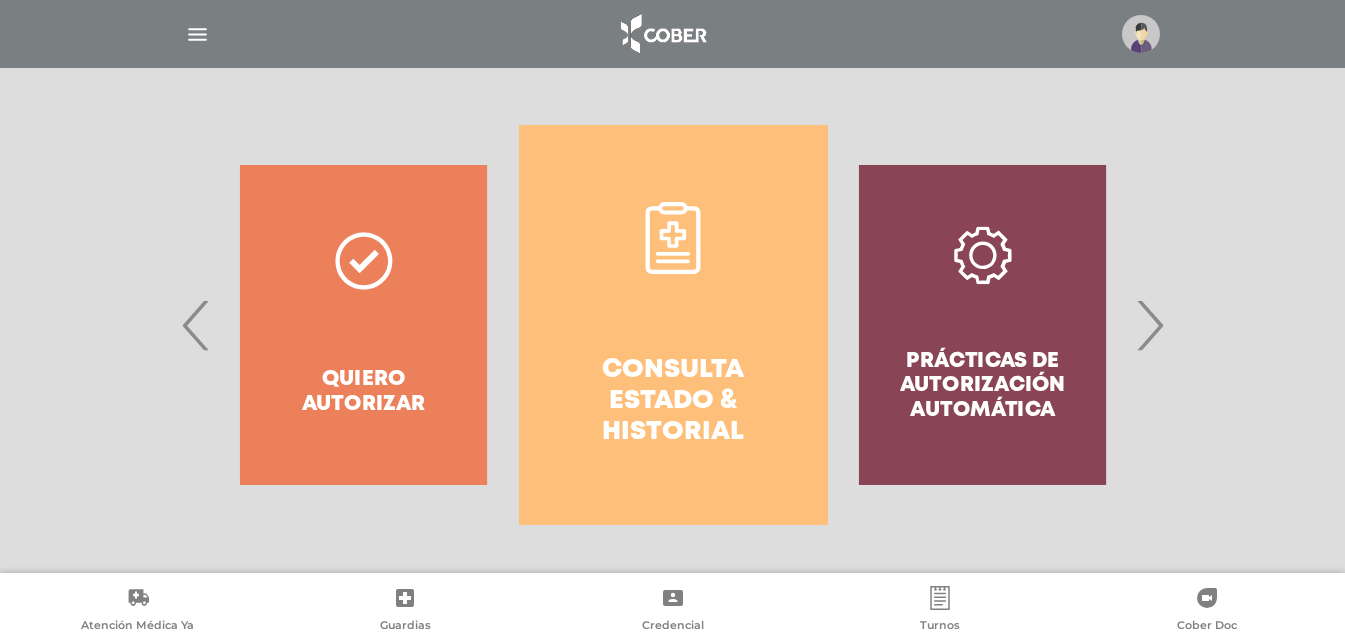 click on "Consulta estado & historial" at bounding box center [673, 325] 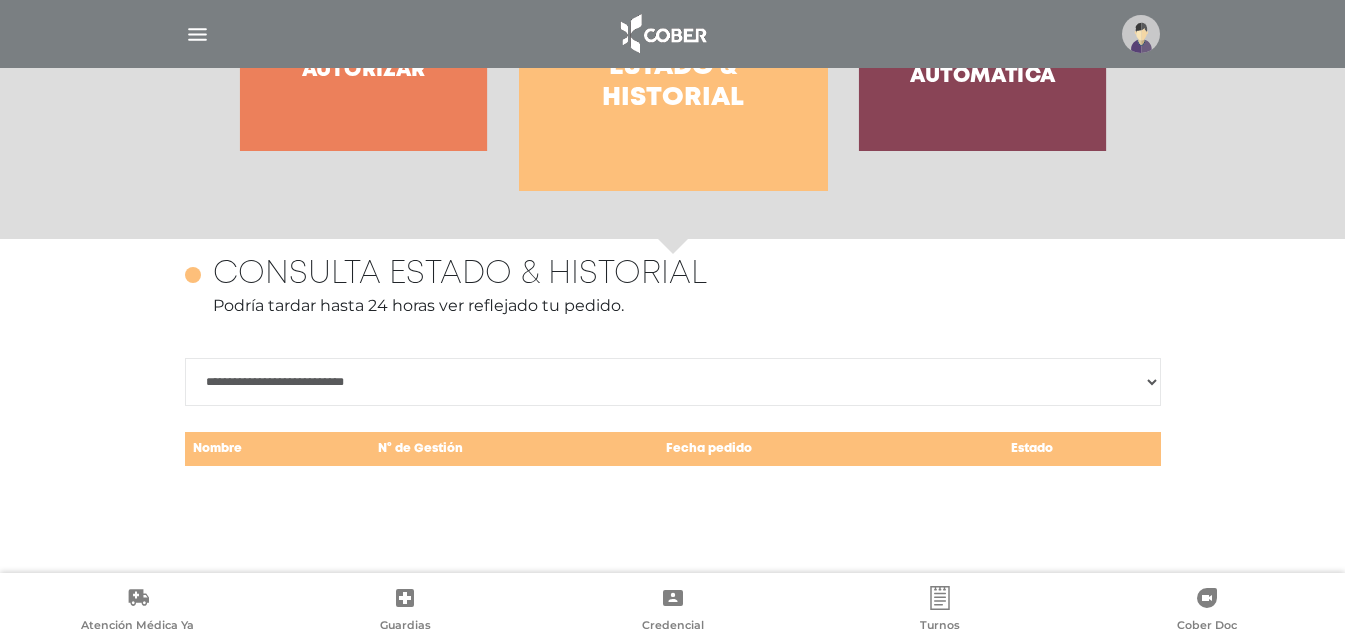 scroll, scrollTop: 868, scrollLeft: 0, axis: vertical 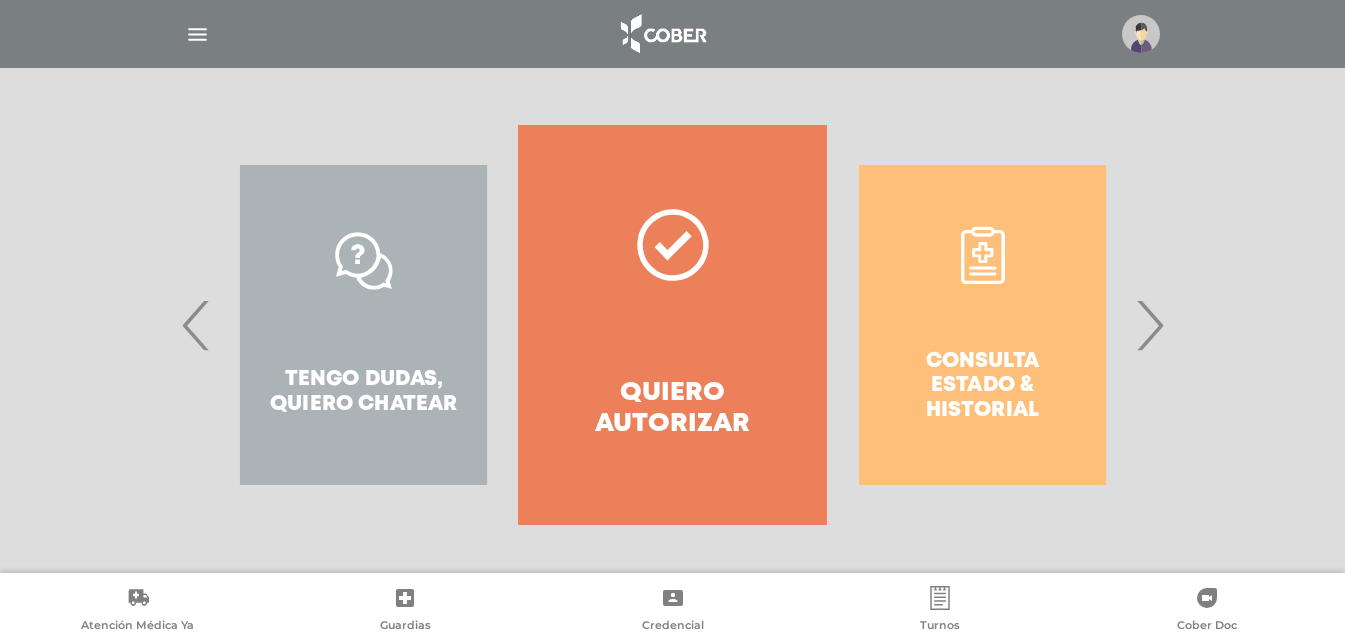 click on "Consulta estado & historial
Prácticas de autorización automática
Tengo dudas, quiero chatear
Quiero autorizar
Consulta estado & historial
Prácticas de autorización automática
Tengo dudas, quiero chatear
Quiero autorizar
Consulta estado & historial
Prácticas de autorización automática                       ‹ ›" at bounding box center [673, 325] 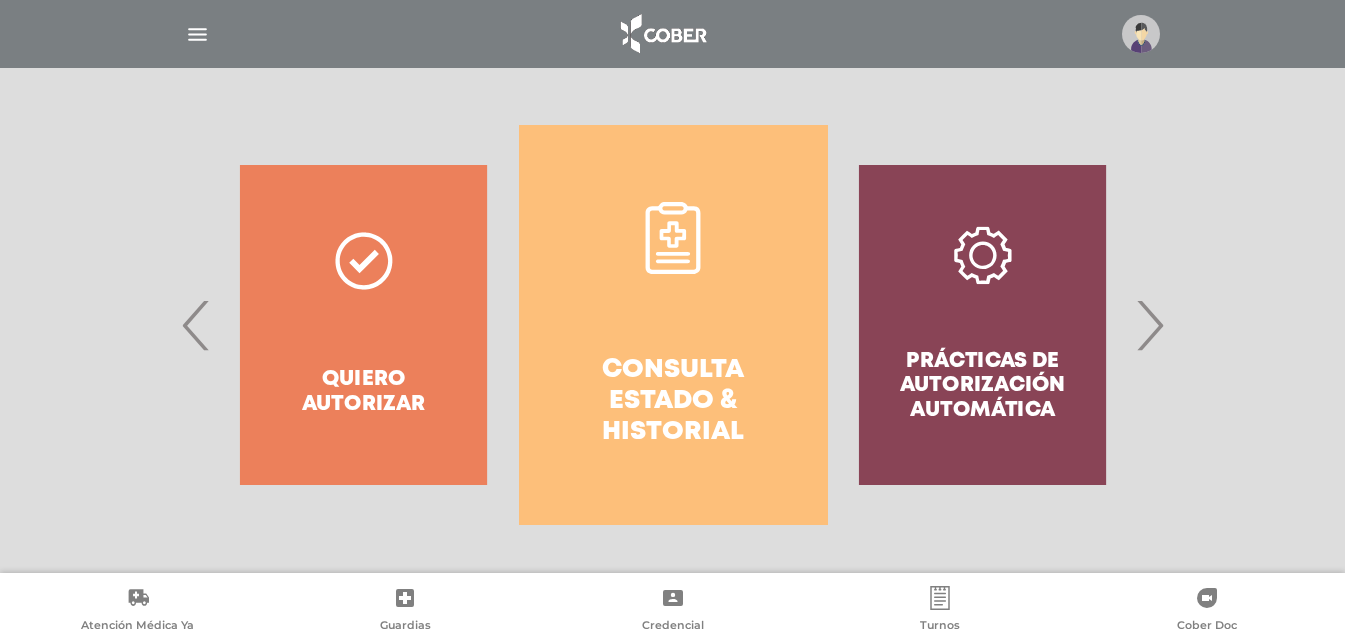 click on "Consulta estado & historial" at bounding box center (673, 325) 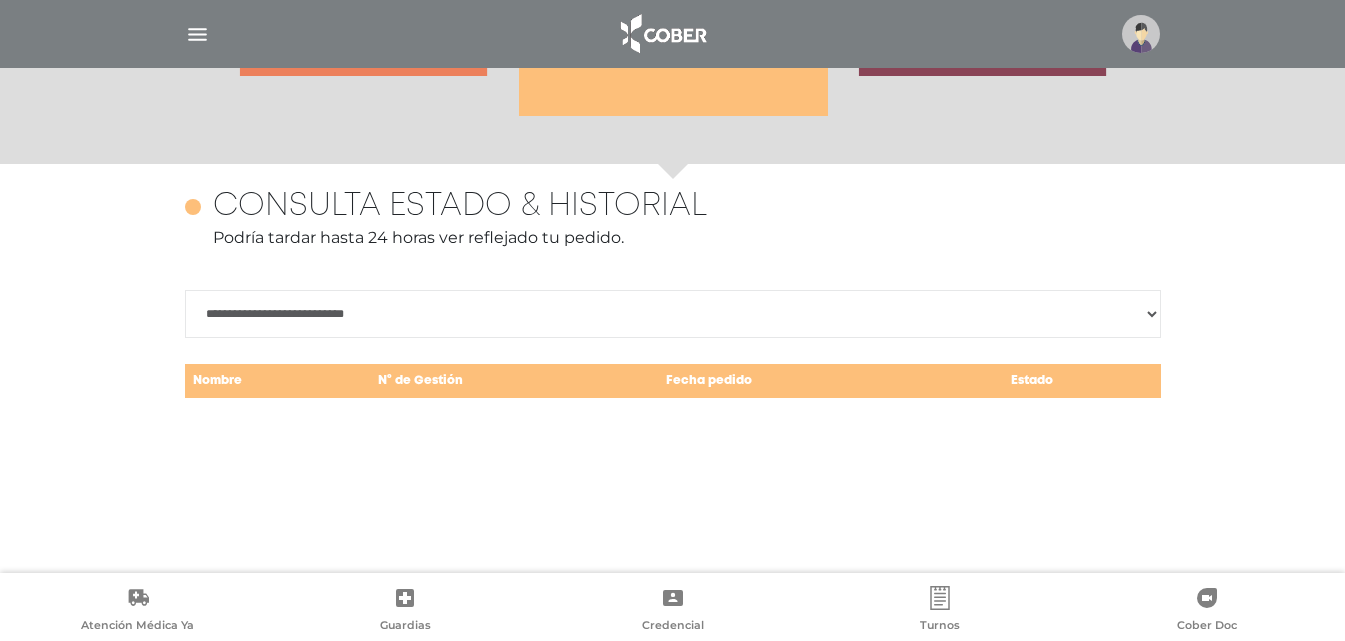 scroll, scrollTop: 868, scrollLeft: 0, axis: vertical 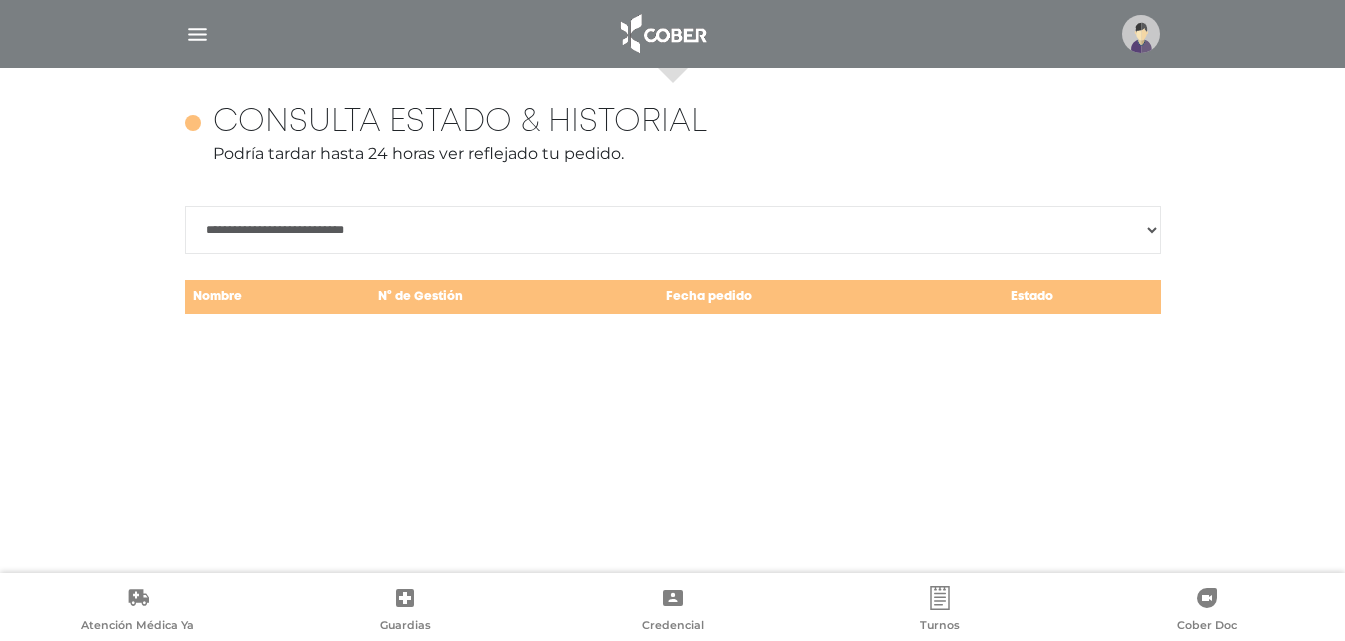click on "**********" at bounding box center [673, 230] 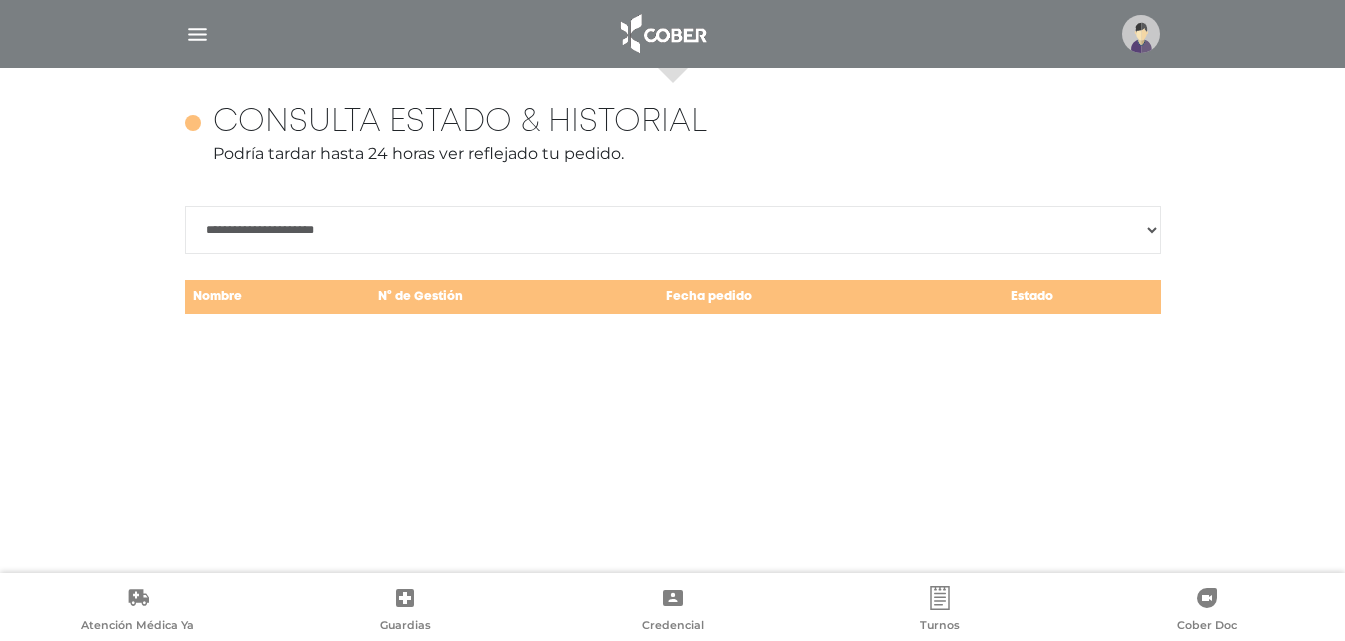 click on "**********" at bounding box center [673, 230] 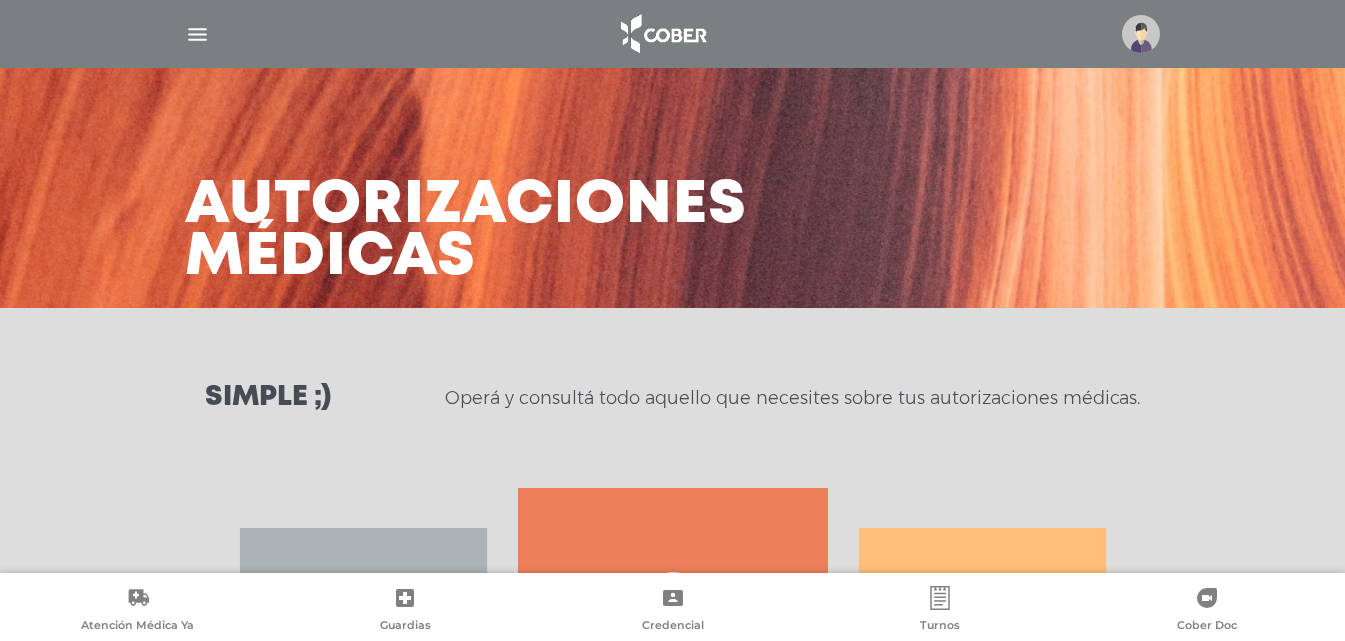 scroll, scrollTop: 0, scrollLeft: 0, axis: both 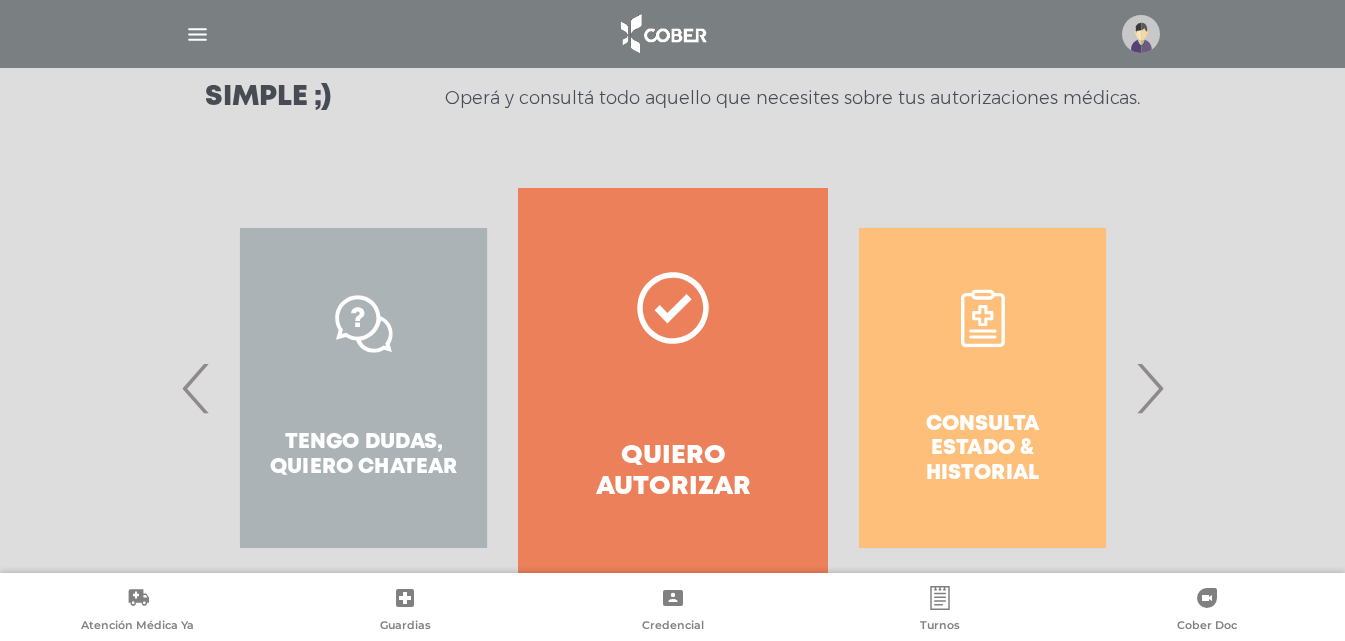 click on "Quiero autorizar" at bounding box center [672, 388] 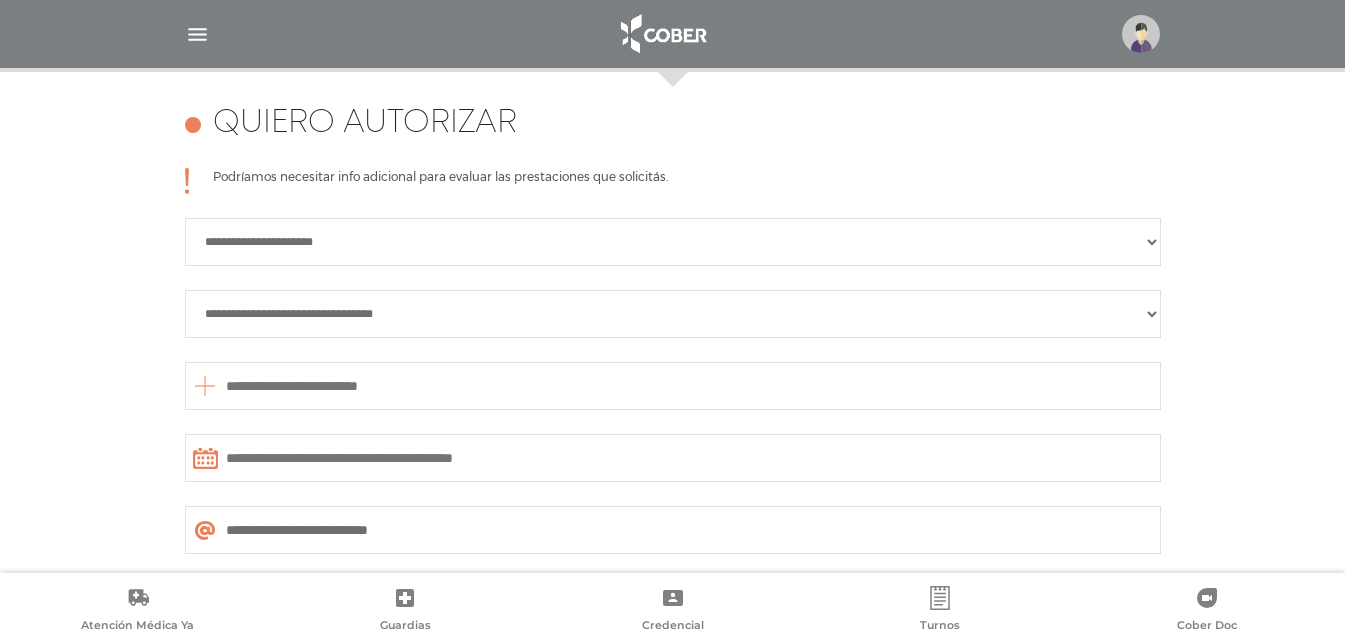 scroll, scrollTop: 888, scrollLeft: 0, axis: vertical 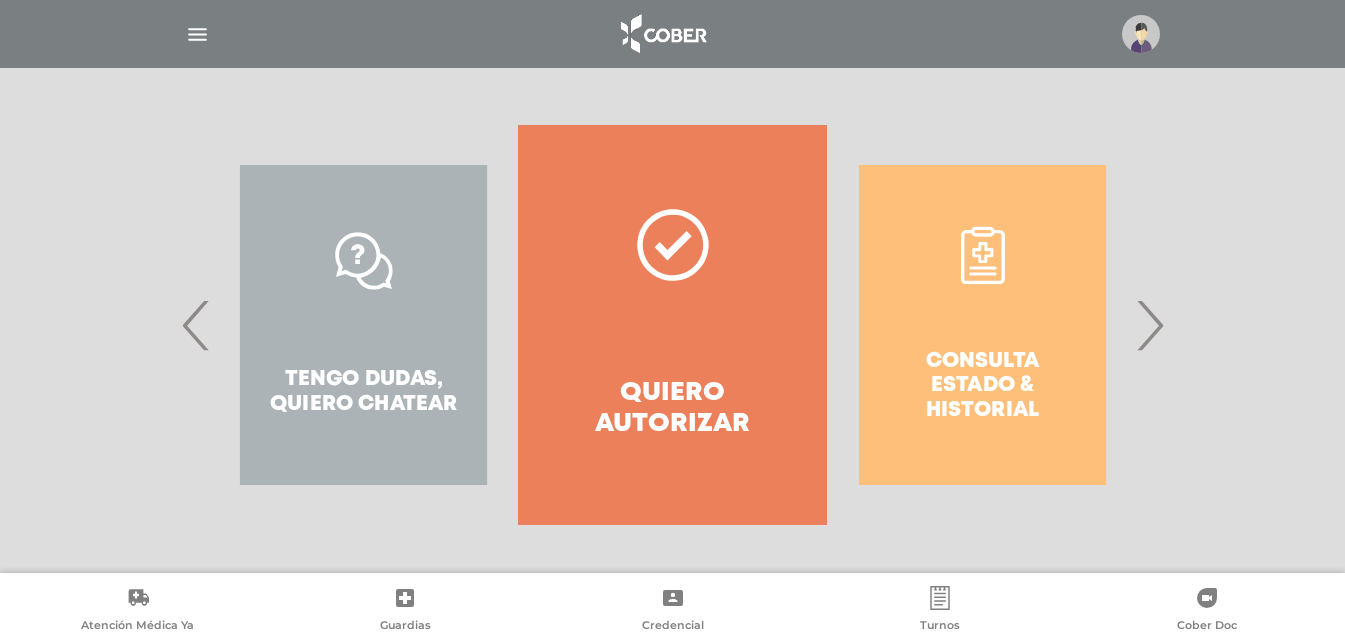 click on "›" at bounding box center (1149, 325) 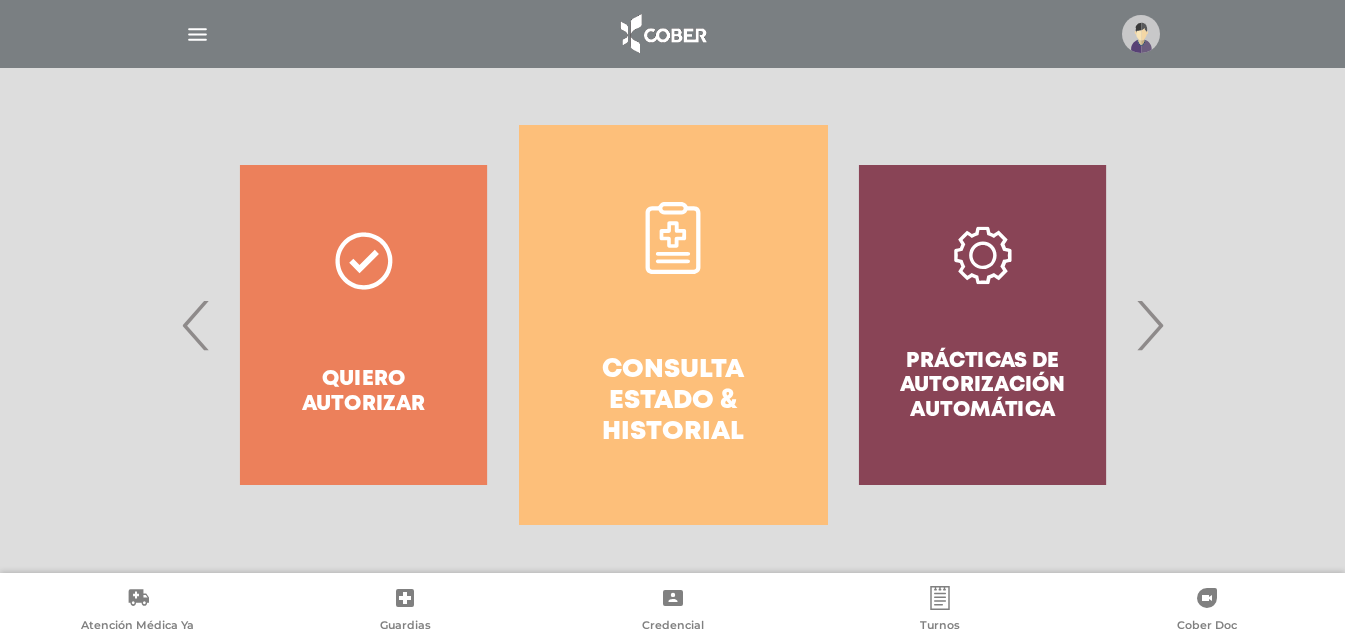 click on "Prácticas de autorización automática" at bounding box center (982, 325) 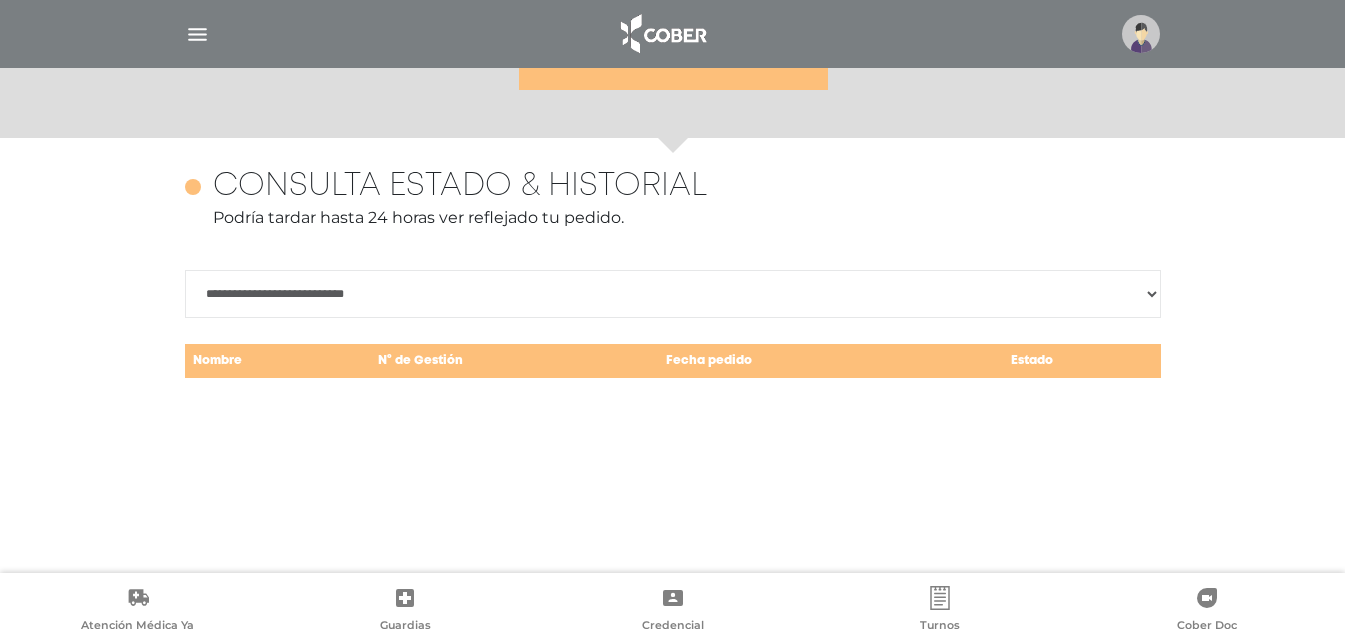 scroll, scrollTop: 868, scrollLeft: 0, axis: vertical 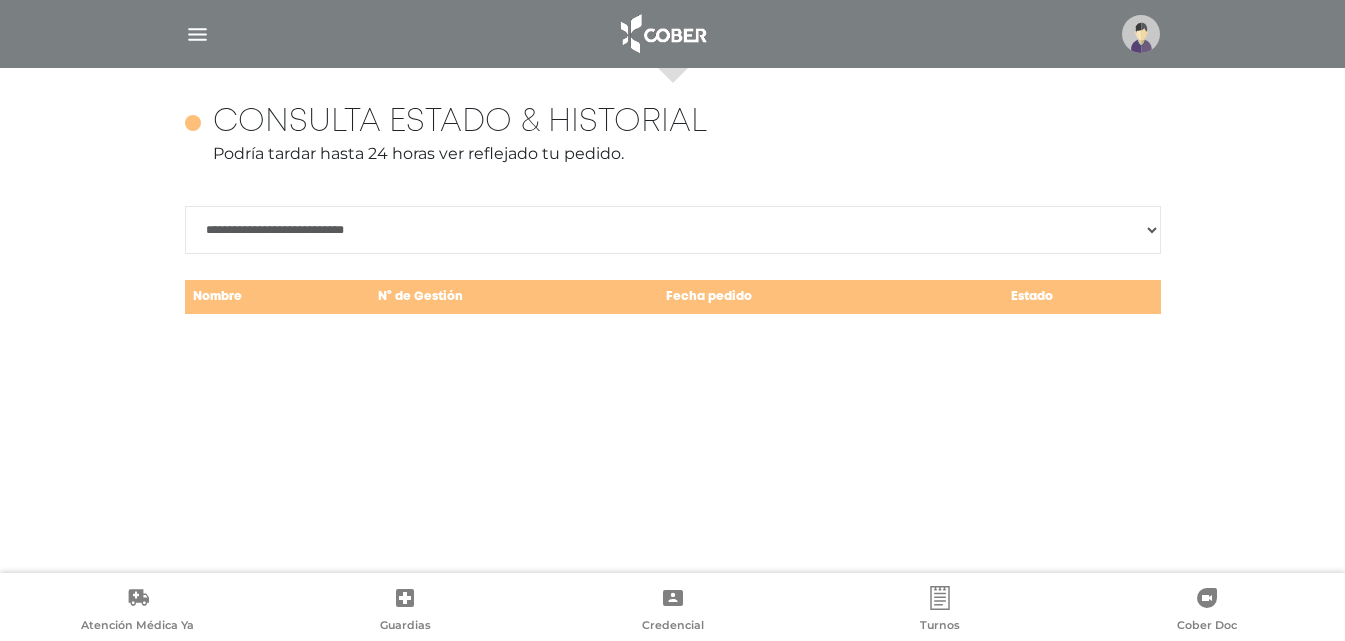 drag, startPoint x: 630, startPoint y: 292, endPoint x: 390, endPoint y: 218, distance: 251.14935 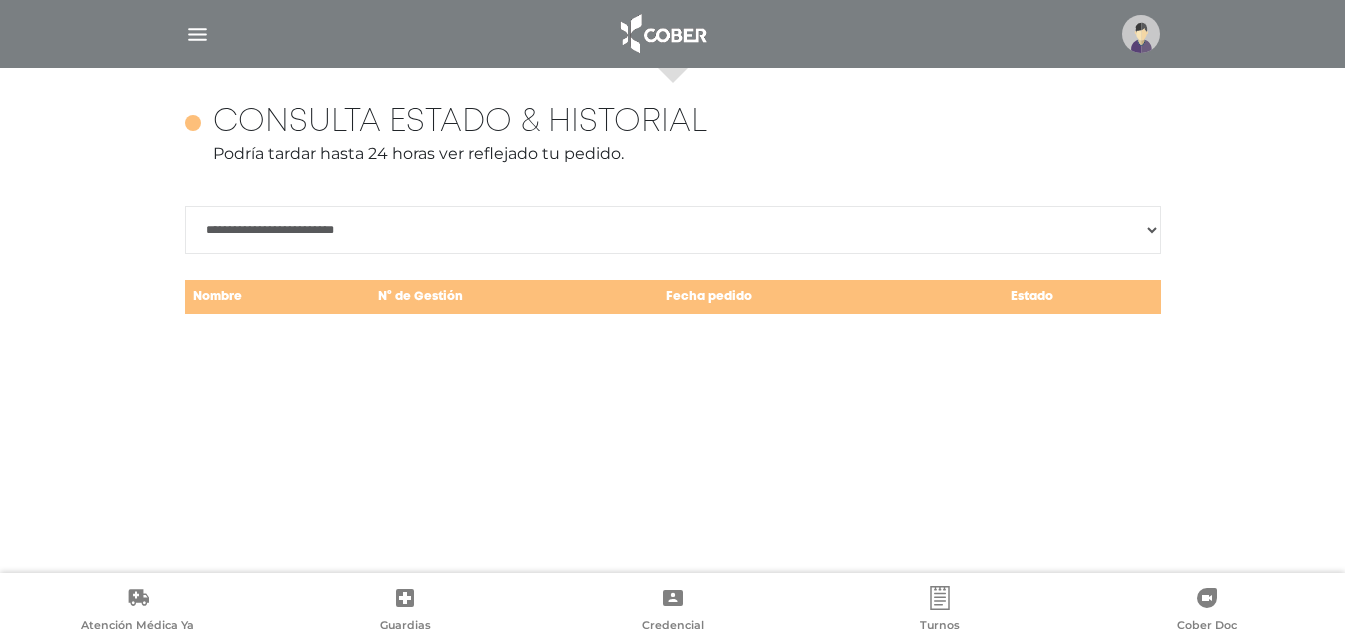 drag, startPoint x: 395, startPoint y: 232, endPoint x: 395, endPoint y: 253, distance: 21 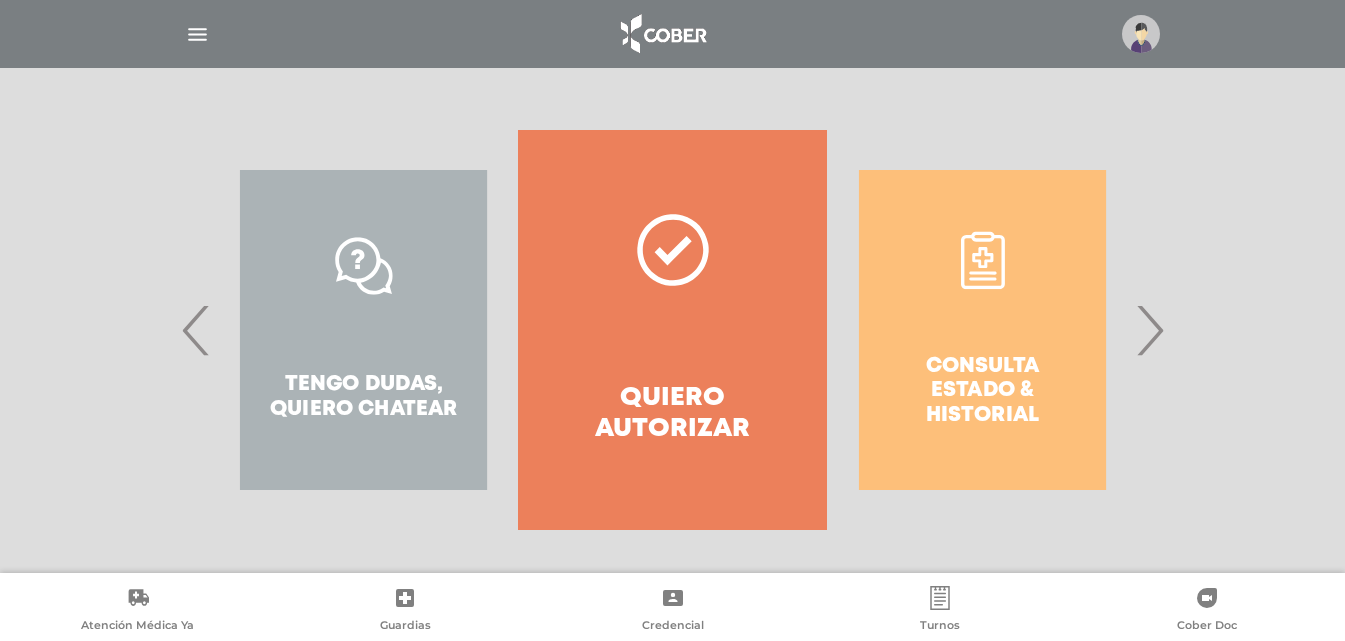 scroll, scrollTop: 363, scrollLeft: 0, axis: vertical 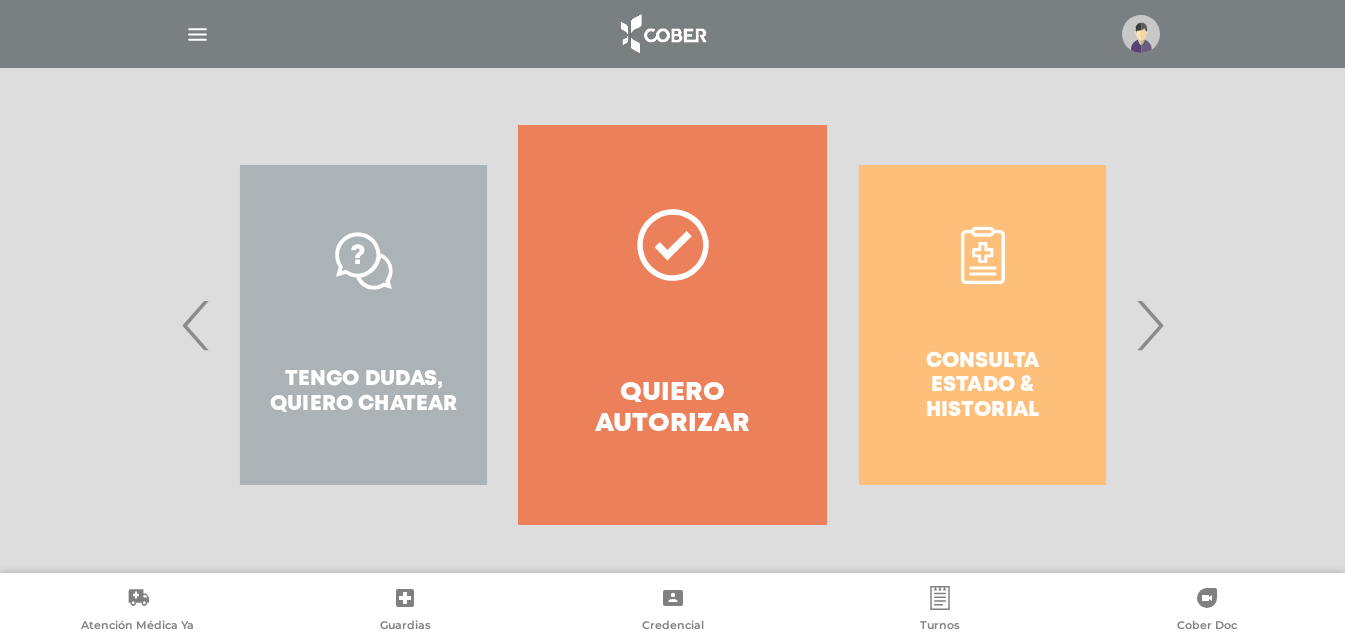 click on "‹" at bounding box center (196, 325) 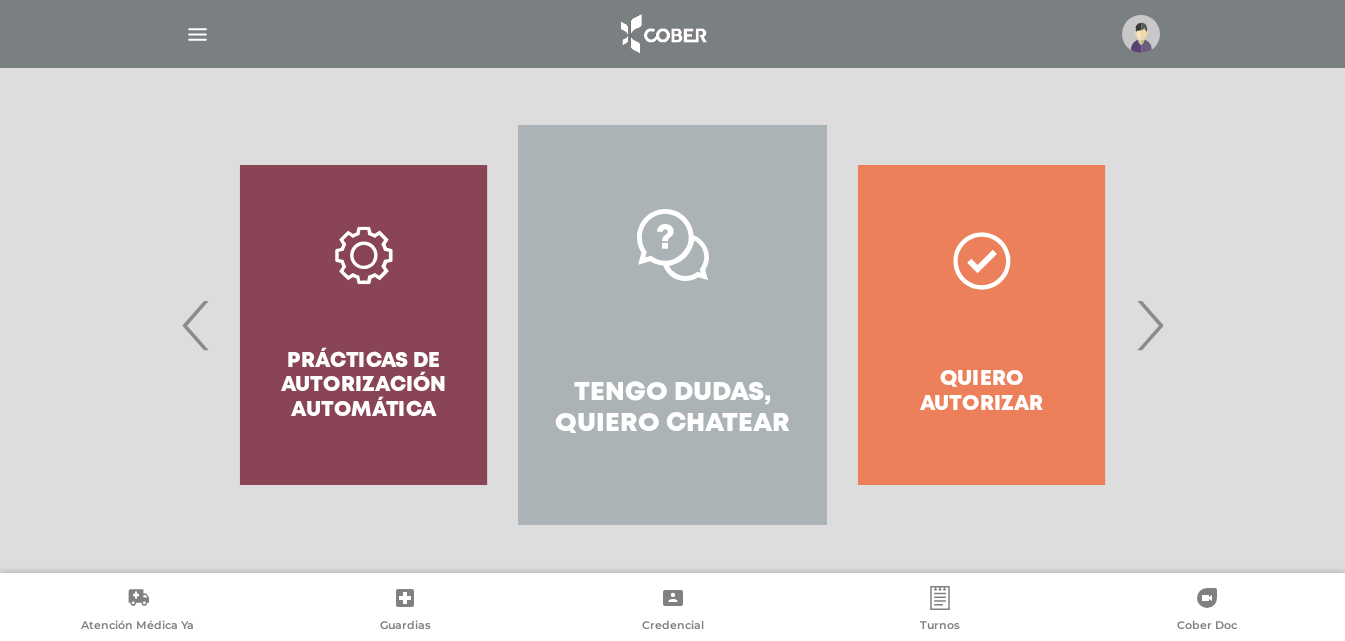 click on "‹" at bounding box center [196, 325] 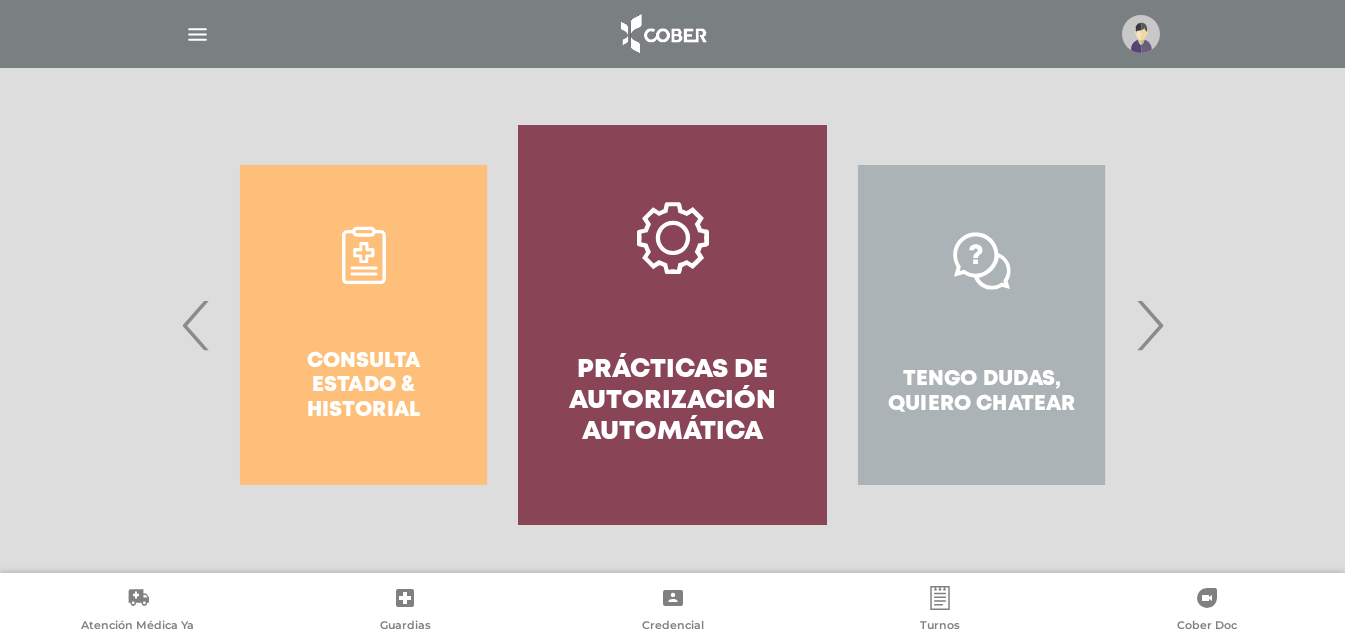 click on "‹" at bounding box center (196, 325) 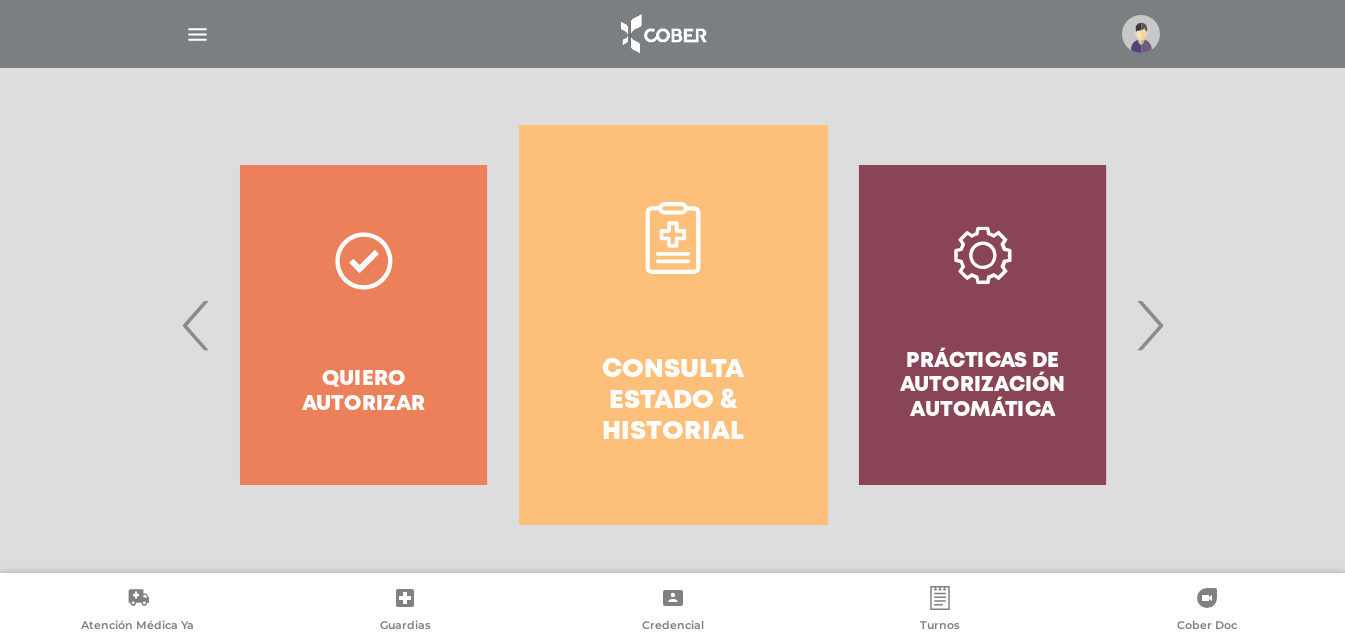 click on "Consulta estado & historial" at bounding box center (673, 325) 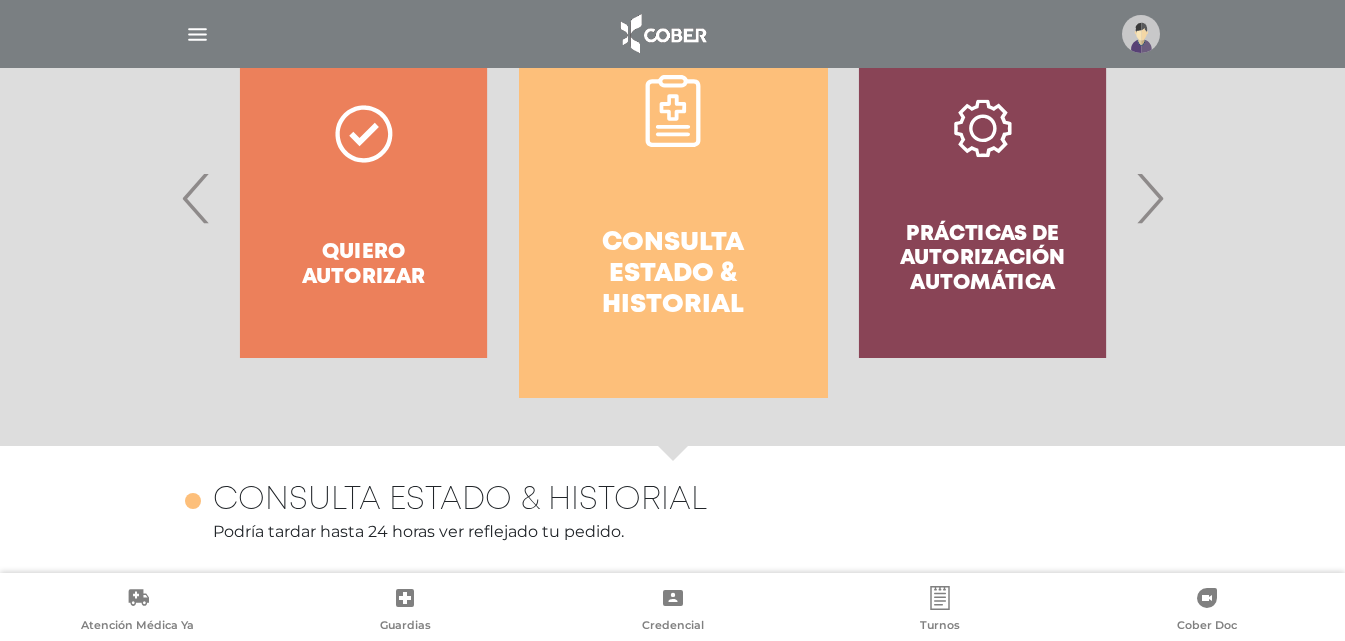 scroll, scrollTop: 468, scrollLeft: 0, axis: vertical 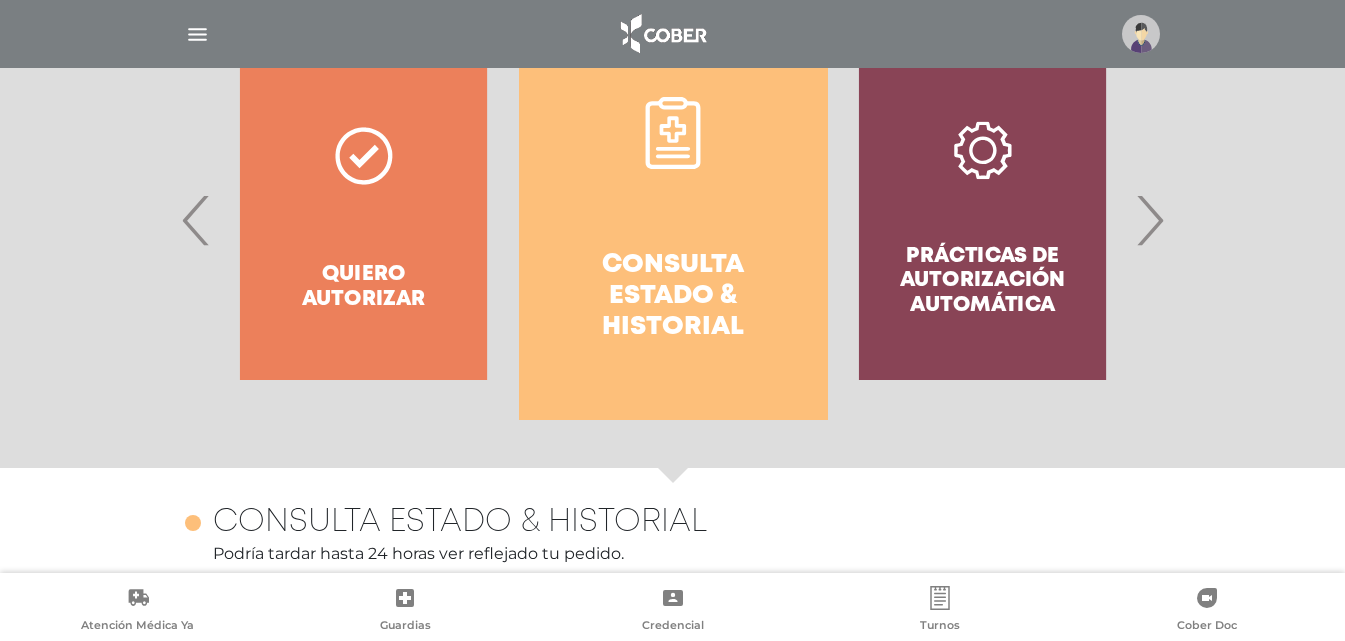 click at bounding box center [673, 34] 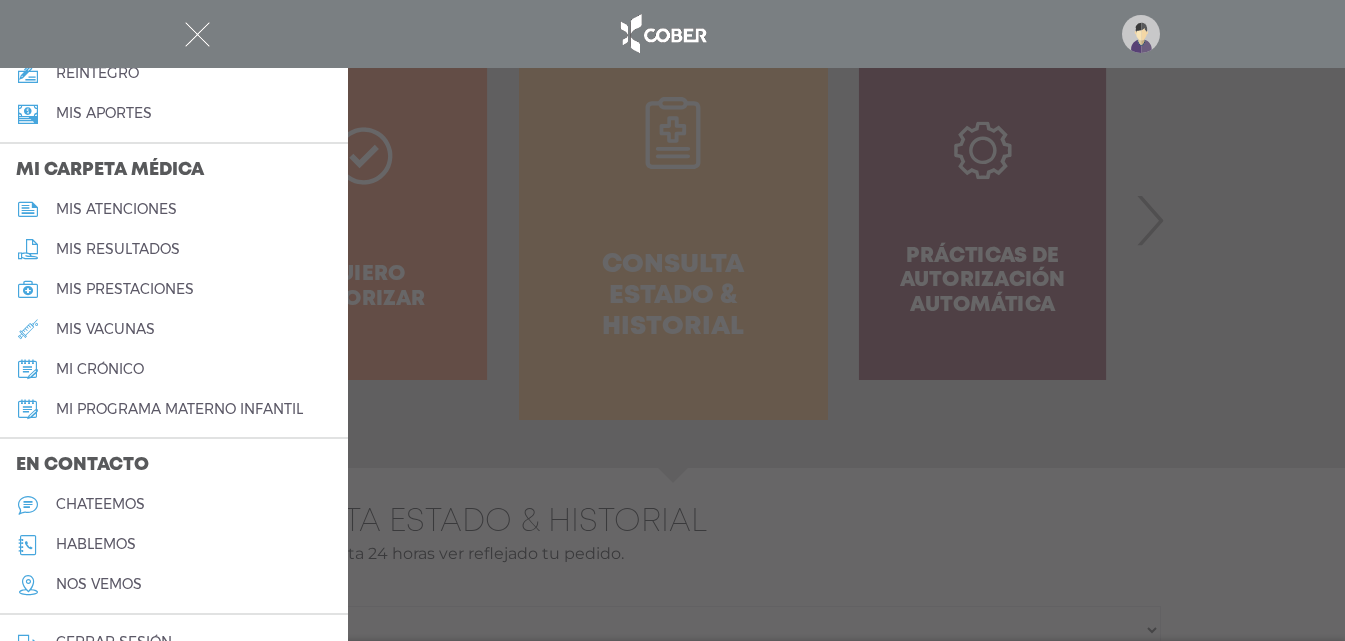 scroll, scrollTop: 900, scrollLeft: 0, axis: vertical 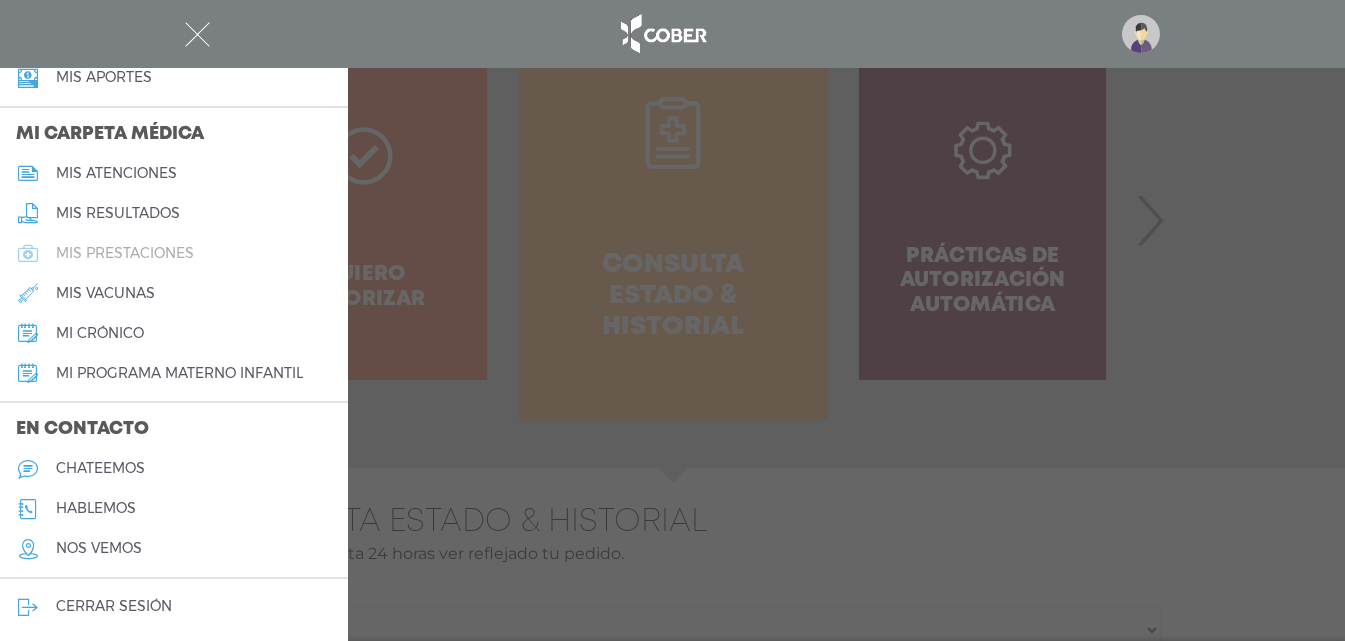 click on "mis prestaciones" at bounding box center (125, 253) 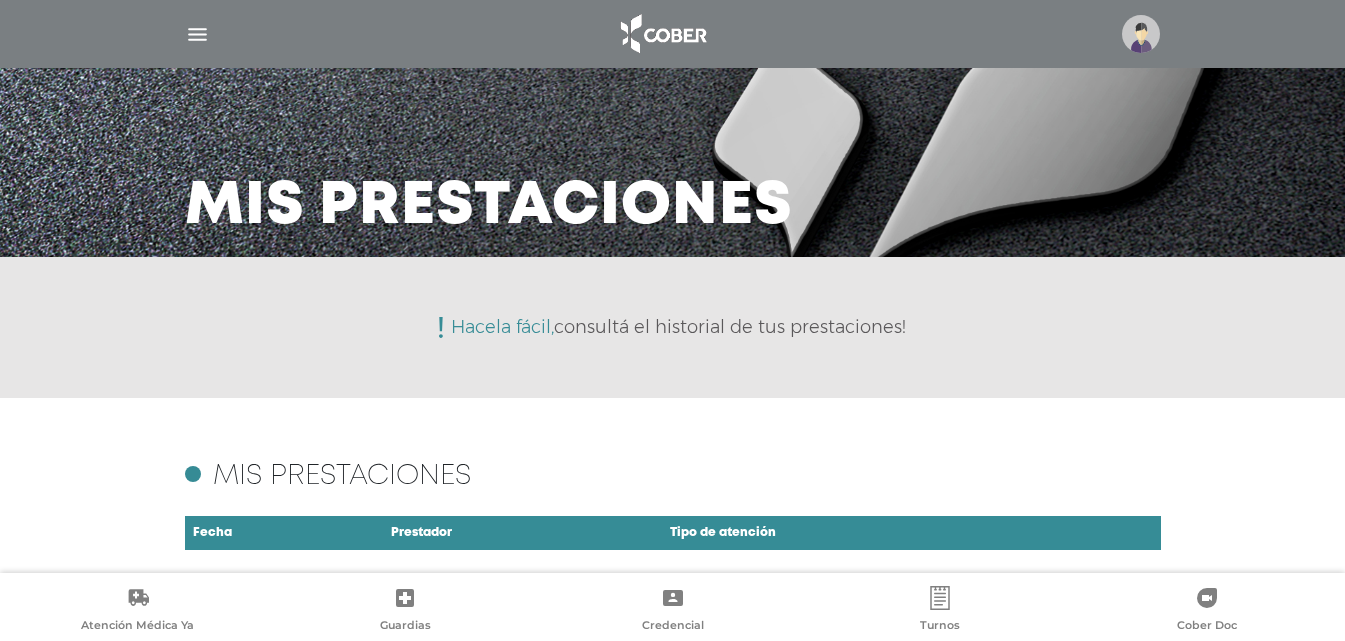 scroll, scrollTop: 0, scrollLeft: 0, axis: both 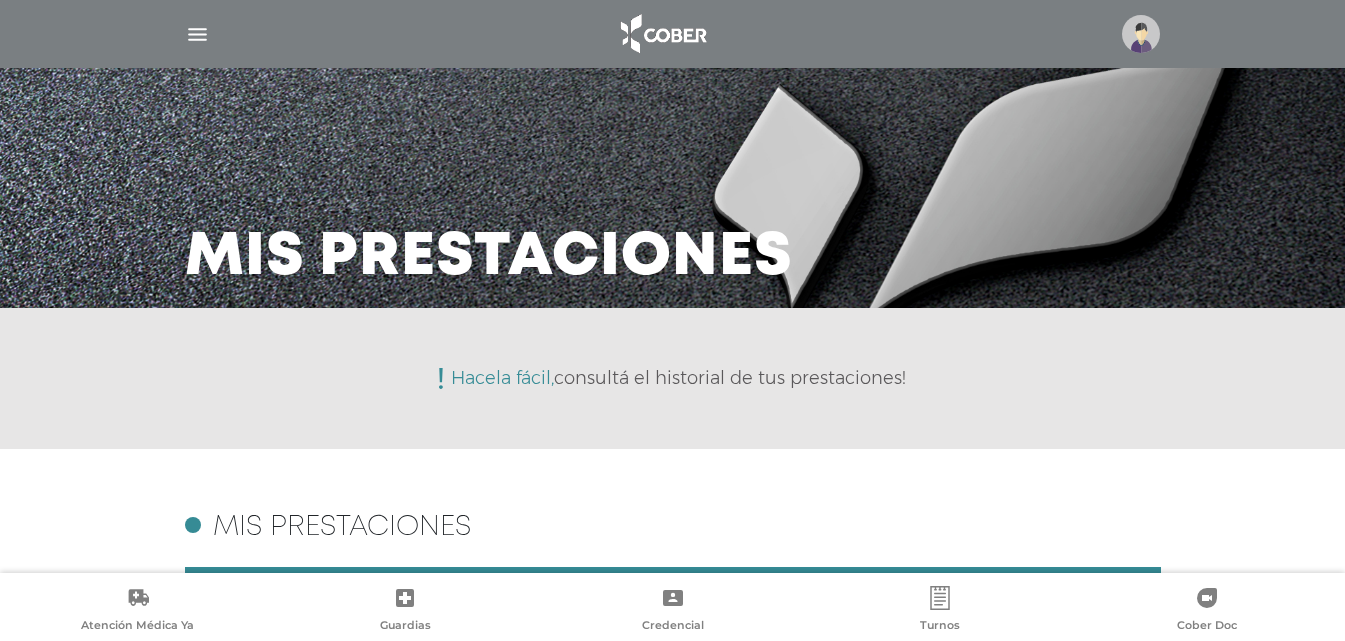 click at bounding box center [673, 34] 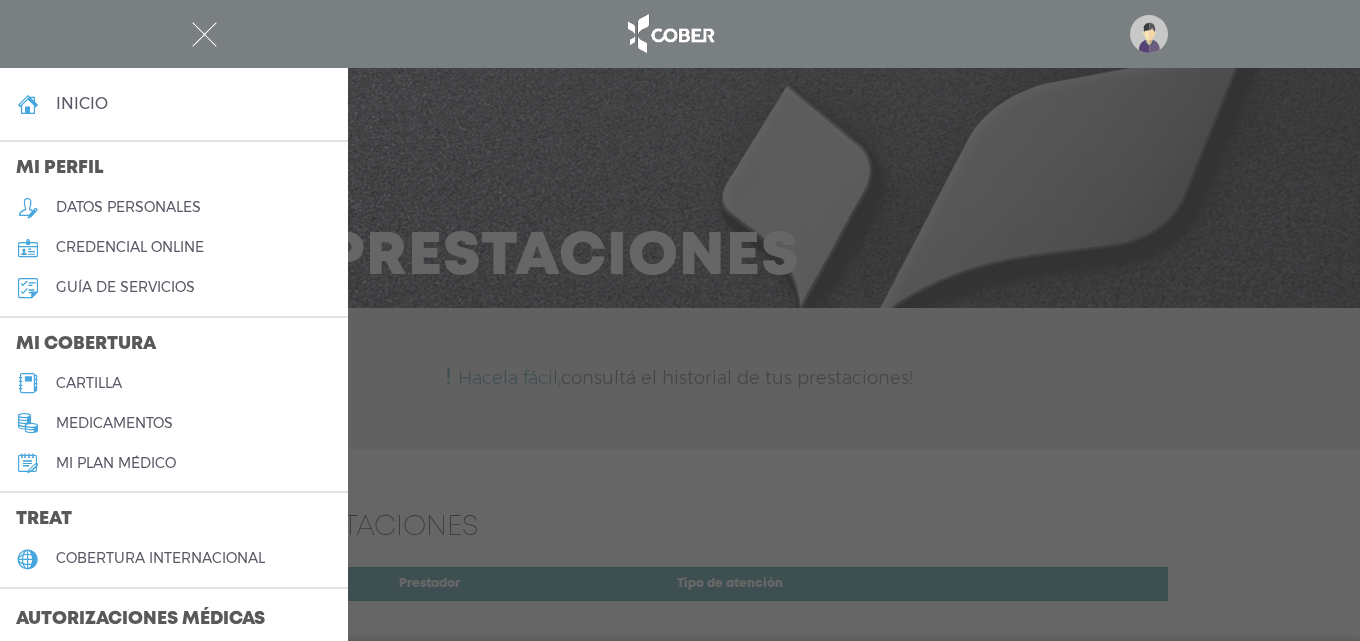 click on "inicio" at bounding box center (82, 103) 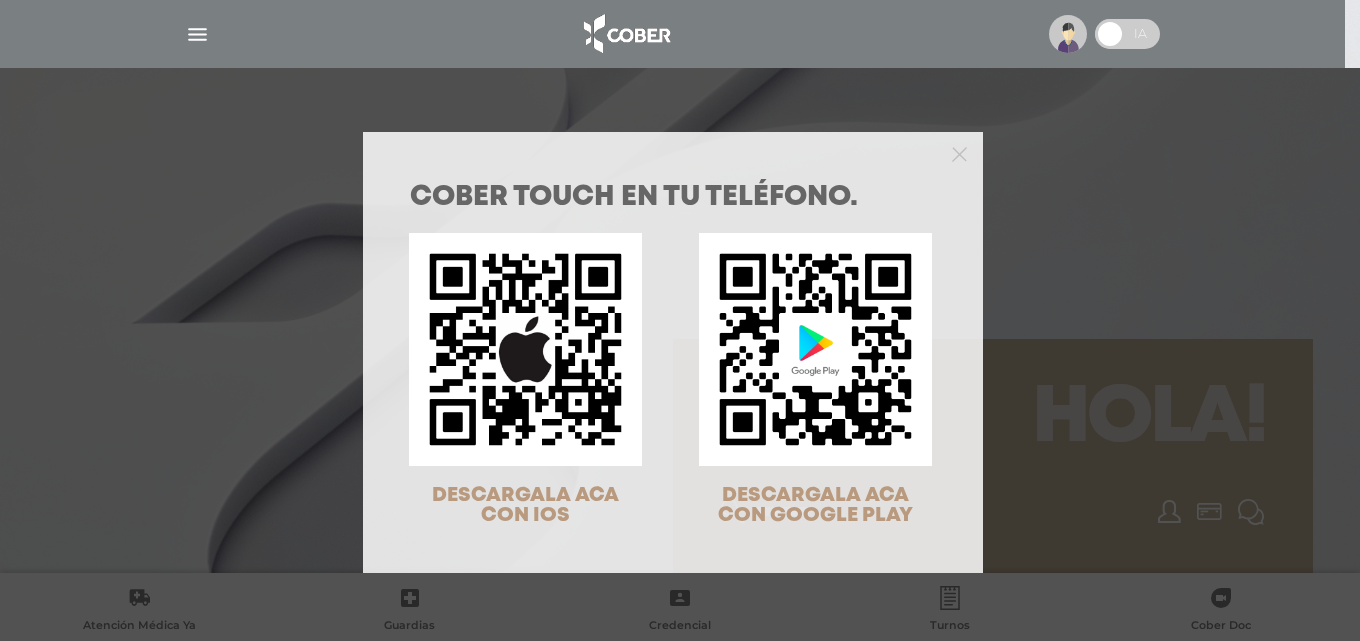 scroll, scrollTop: 0, scrollLeft: 0, axis: both 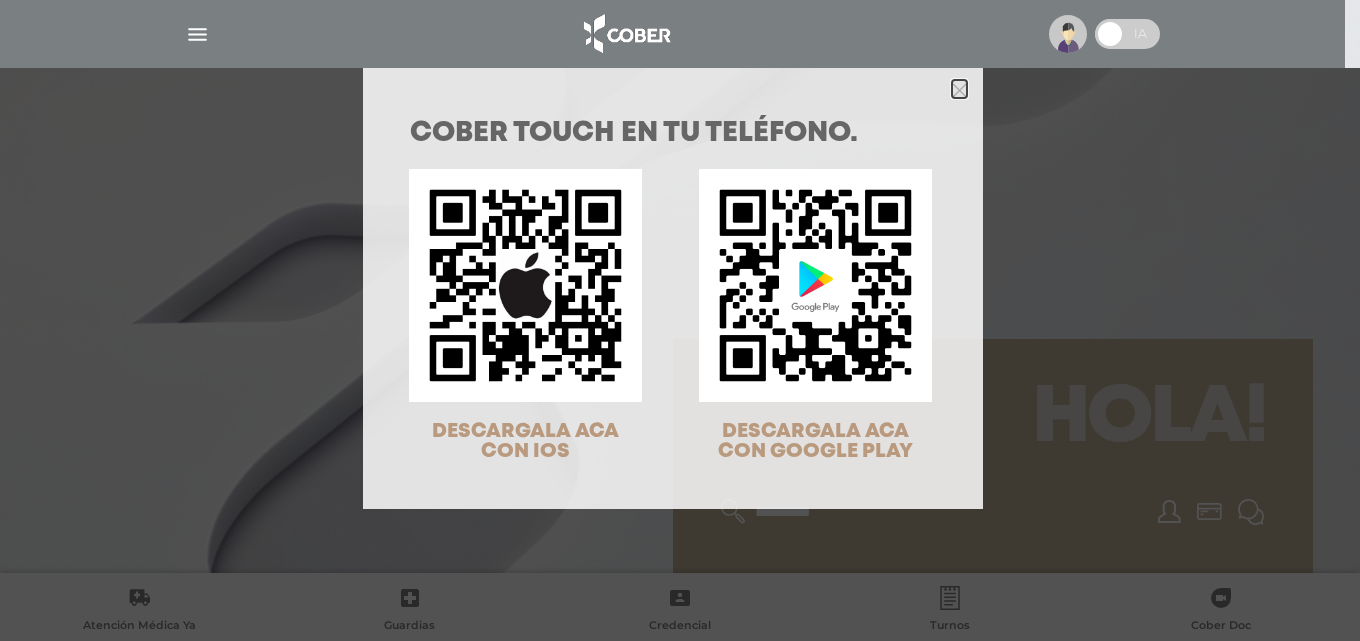 drag, startPoint x: 0, startPoint y: 0, endPoint x: 954, endPoint y: 122, distance: 961.7692 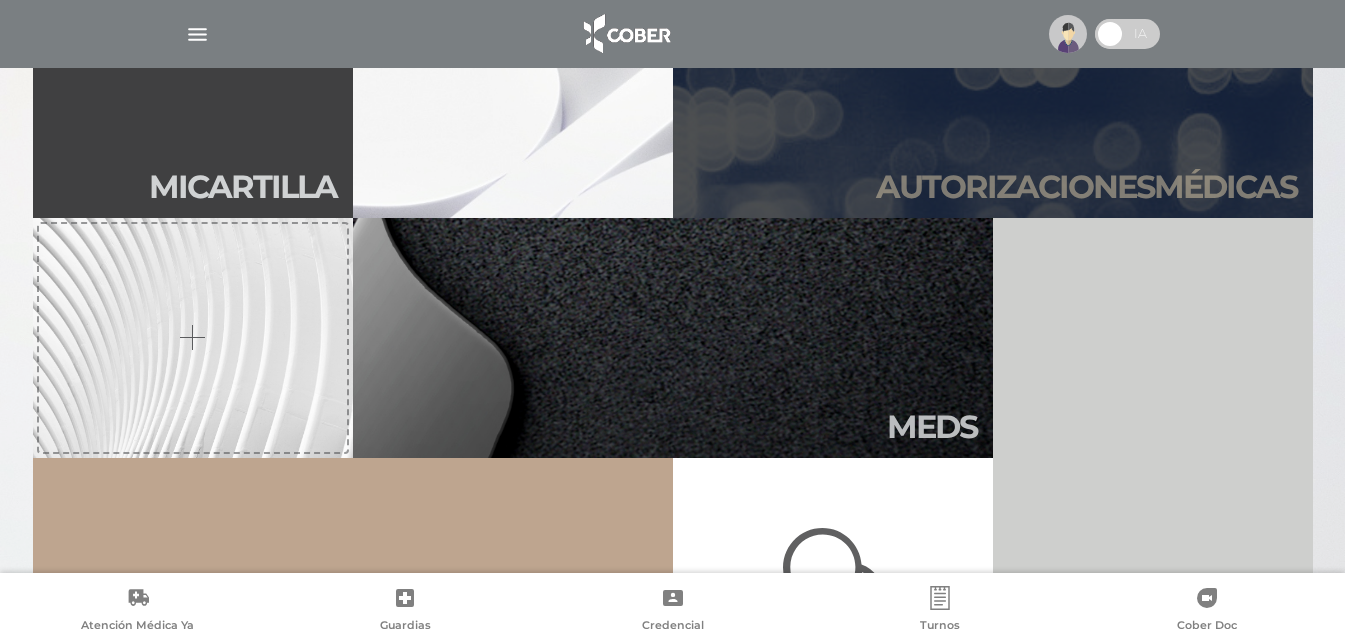 scroll, scrollTop: 600, scrollLeft: 0, axis: vertical 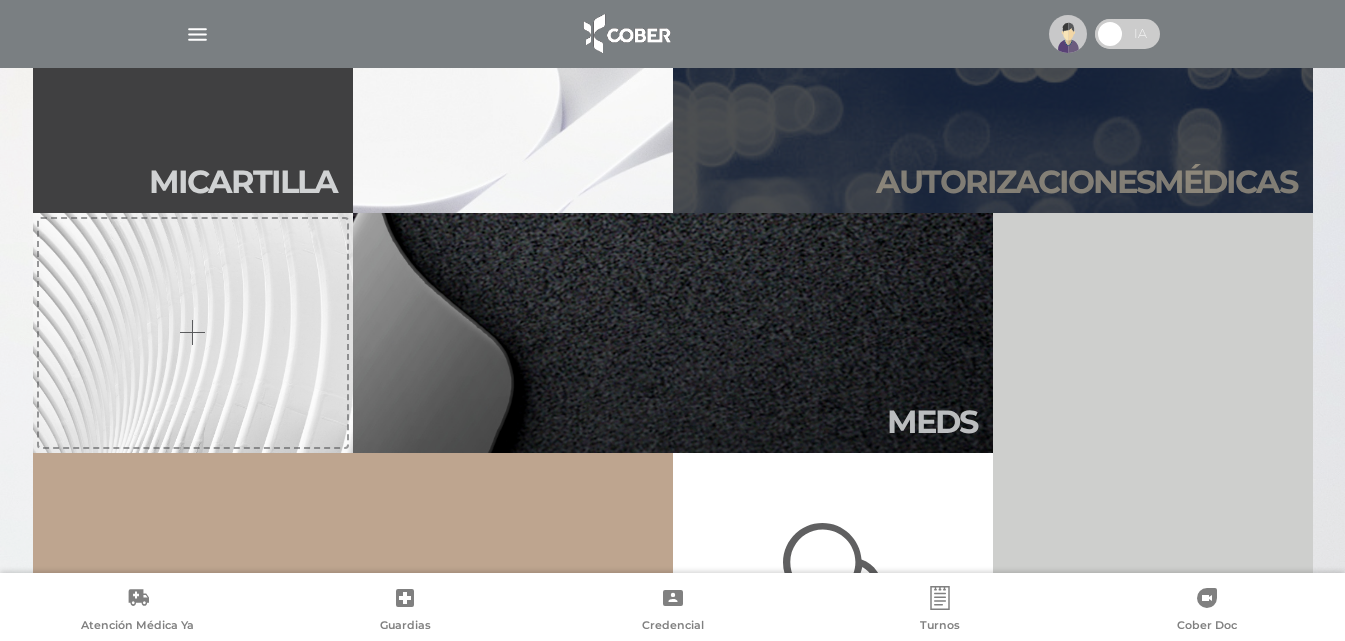 click on "Autori zaciones  médicas" at bounding box center [993, 93] 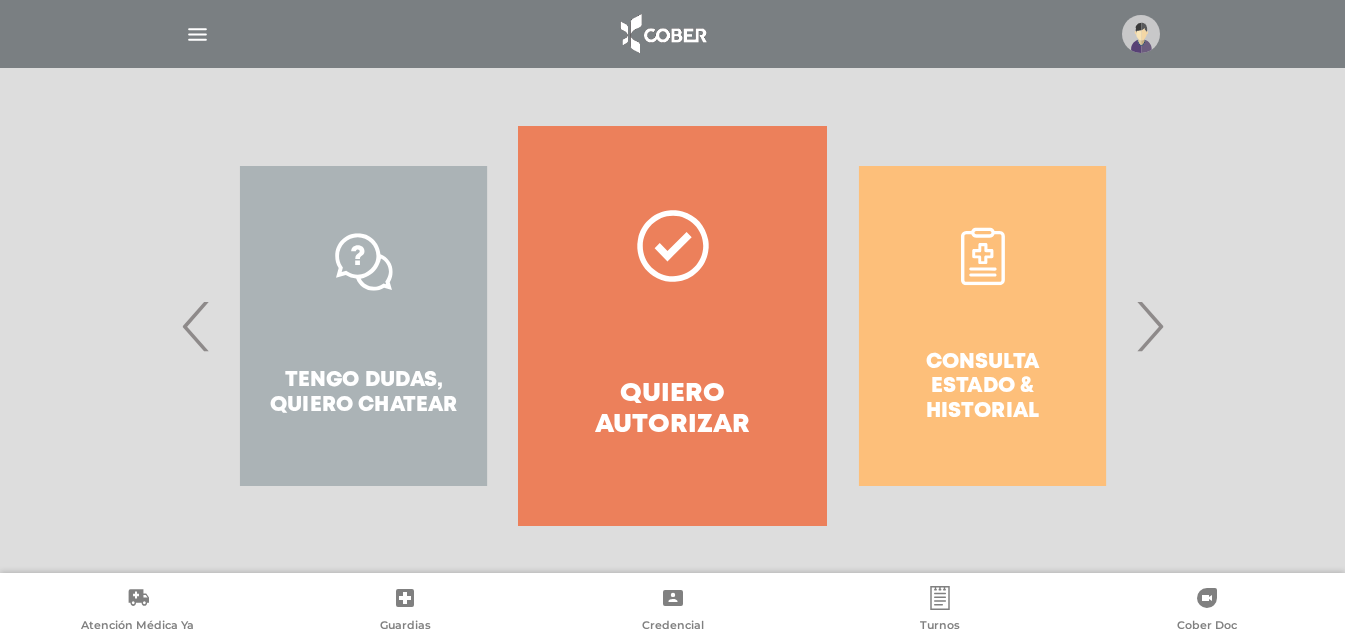 scroll, scrollTop: 363, scrollLeft: 0, axis: vertical 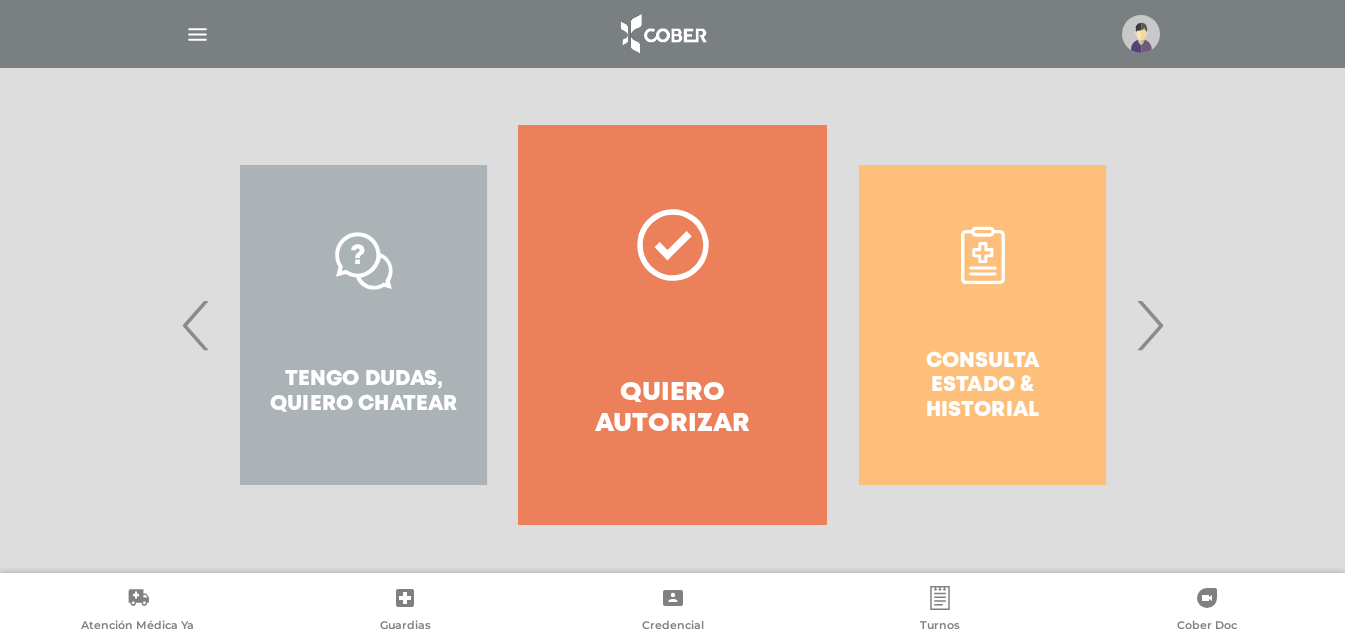 click on "Consulta estado & historial" at bounding box center [982, 325] 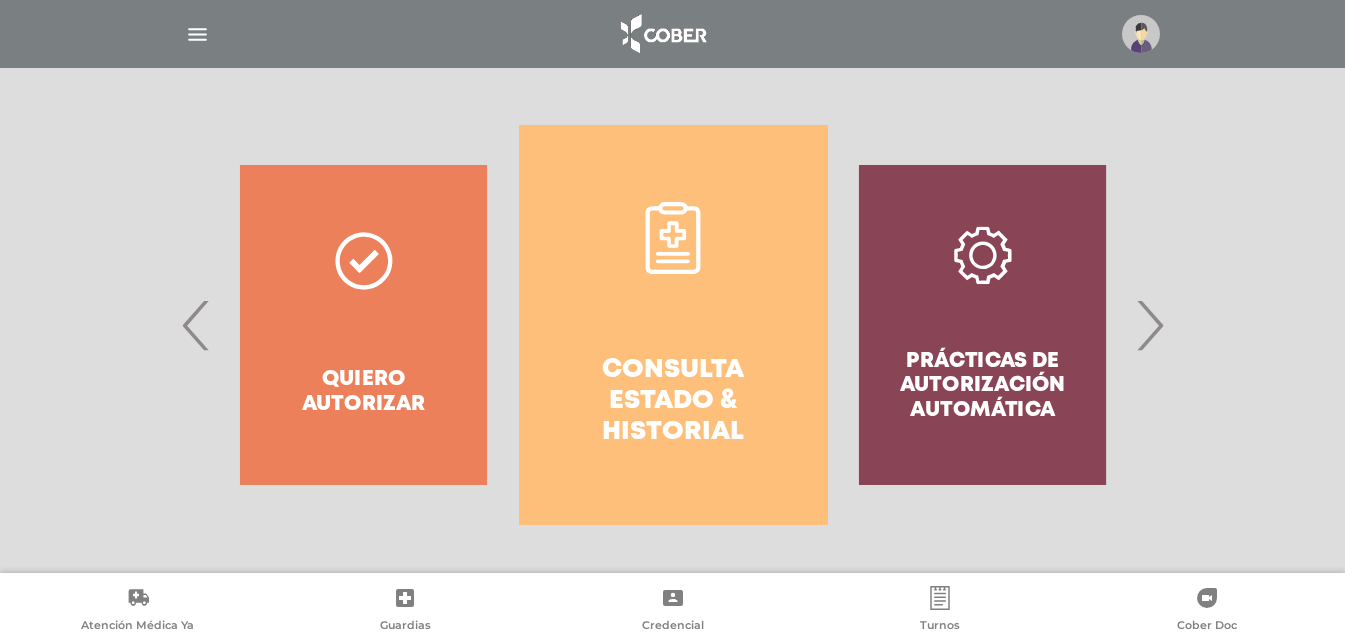 click at bounding box center [673, 238] 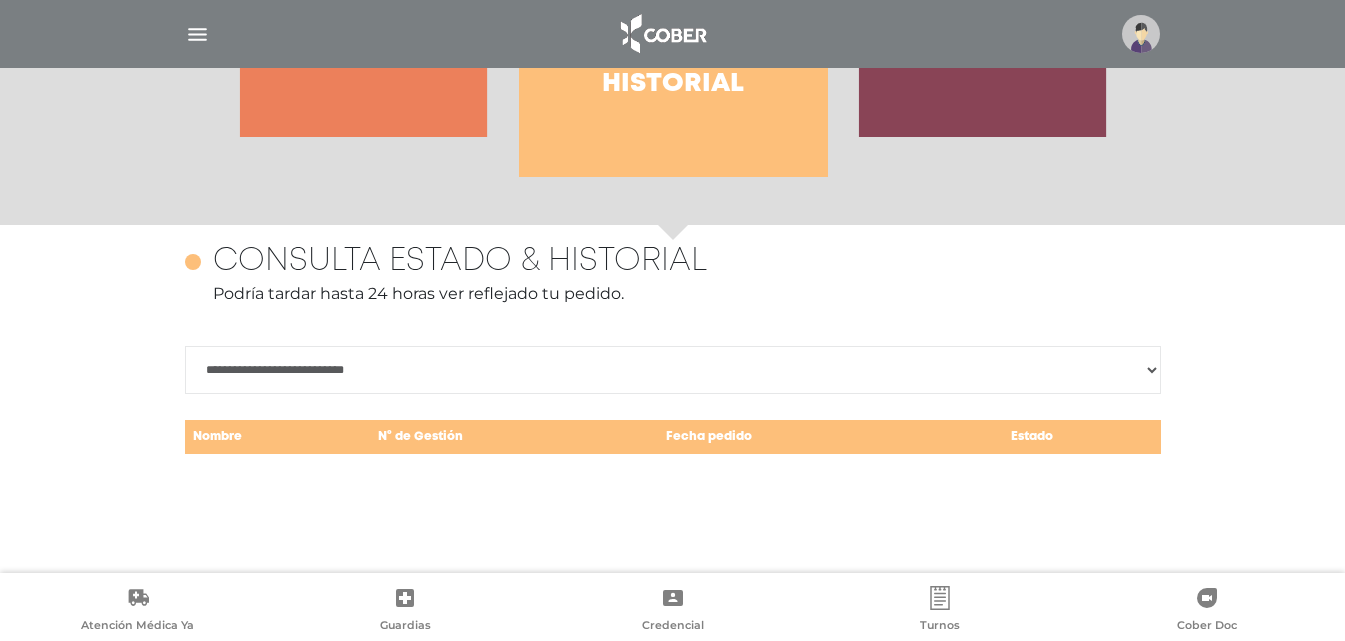 scroll, scrollTop: 868, scrollLeft: 0, axis: vertical 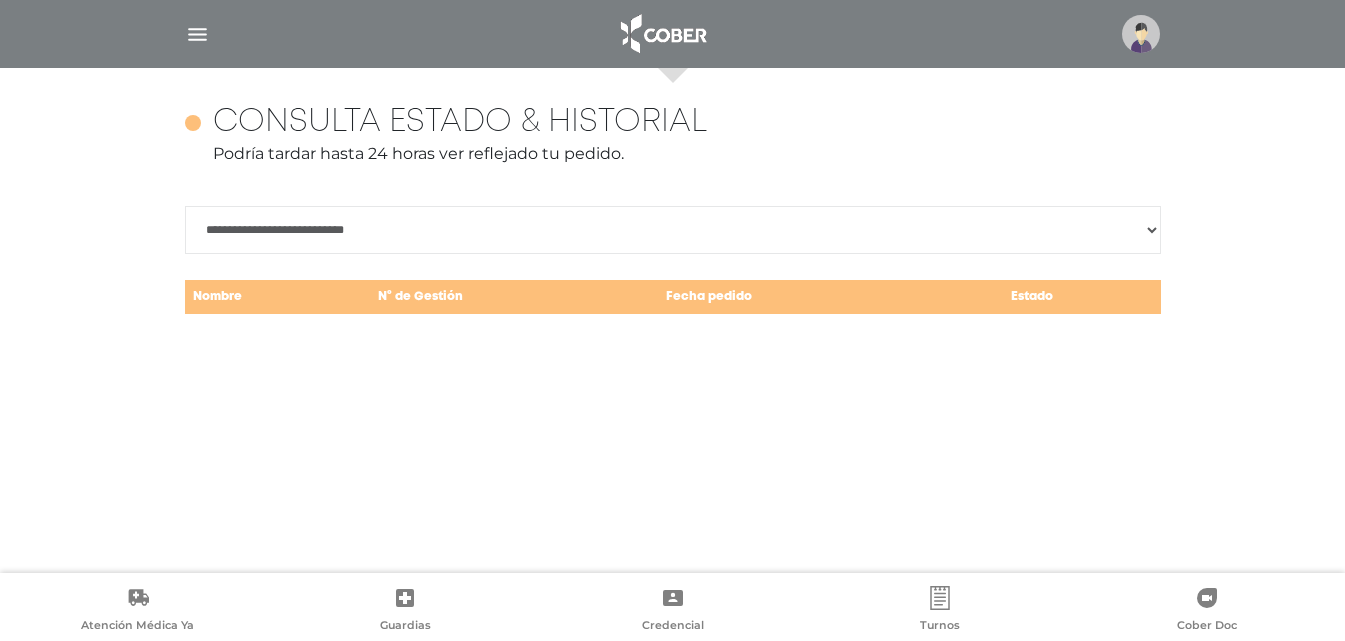 drag, startPoint x: 813, startPoint y: 298, endPoint x: 403, endPoint y: 276, distance: 410.5898 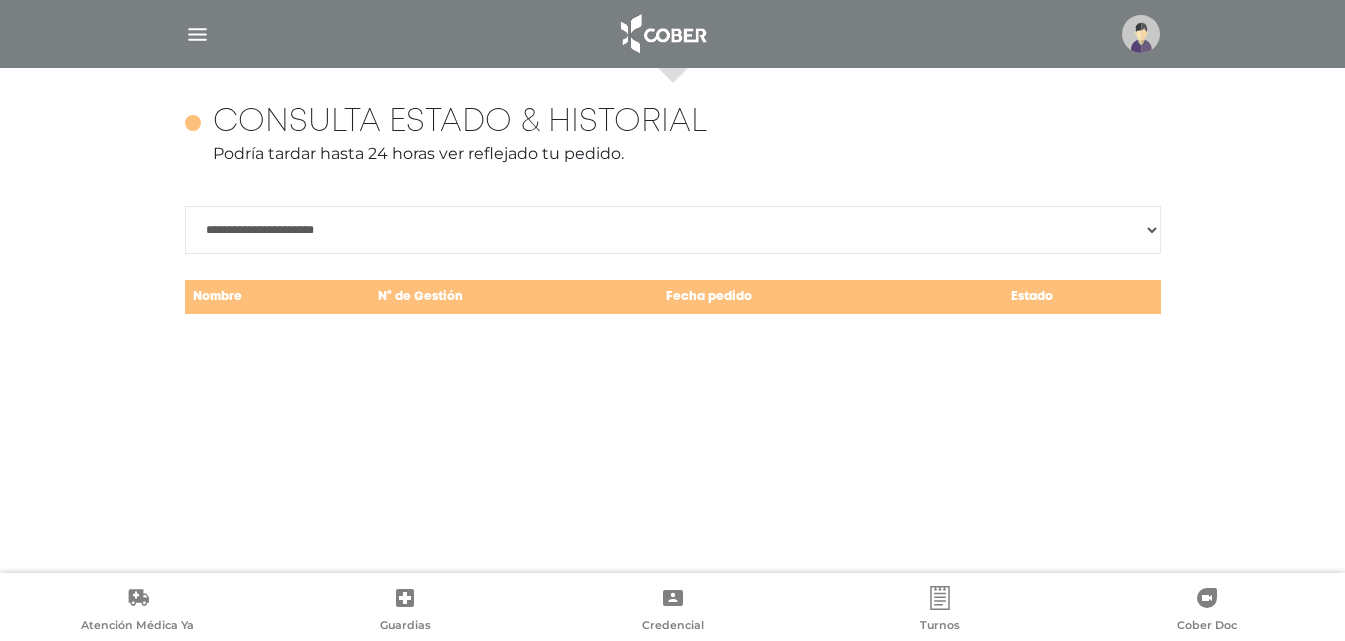 click on "Consulta estado & historial" at bounding box center (460, 123) 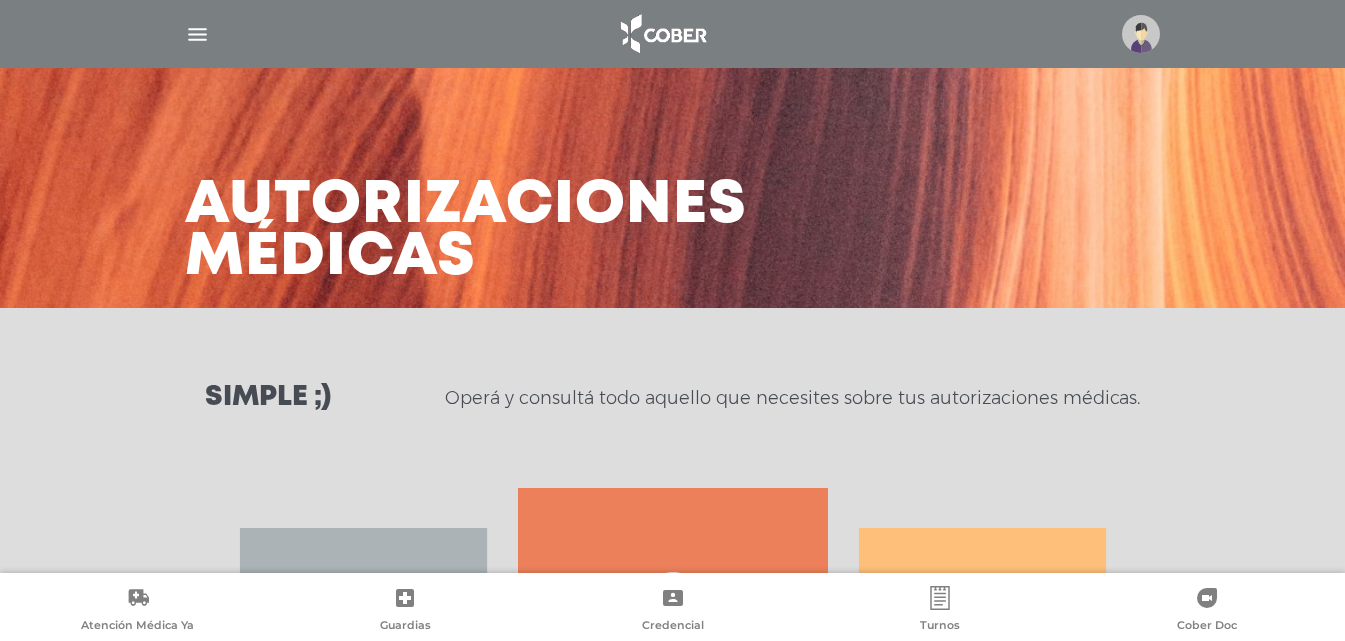 scroll, scrollTop: 200, scrollLeft: 0, axis: vertical 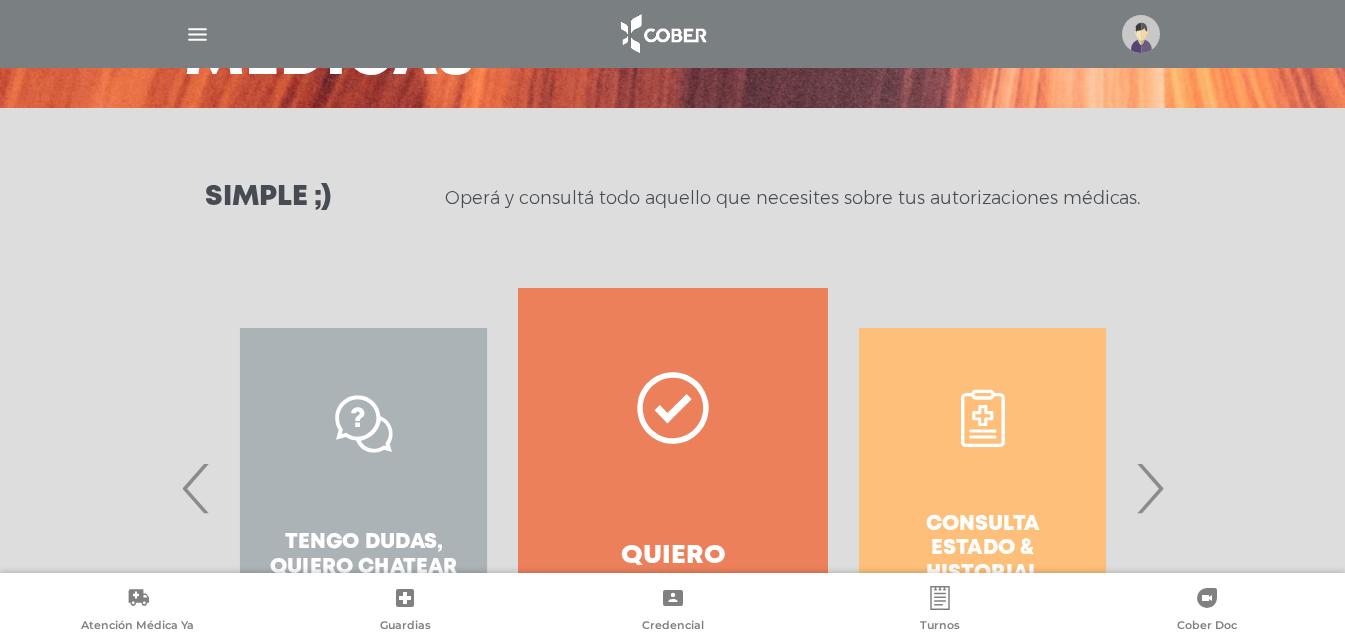 click on "›" at bounding box center [1149, 488] 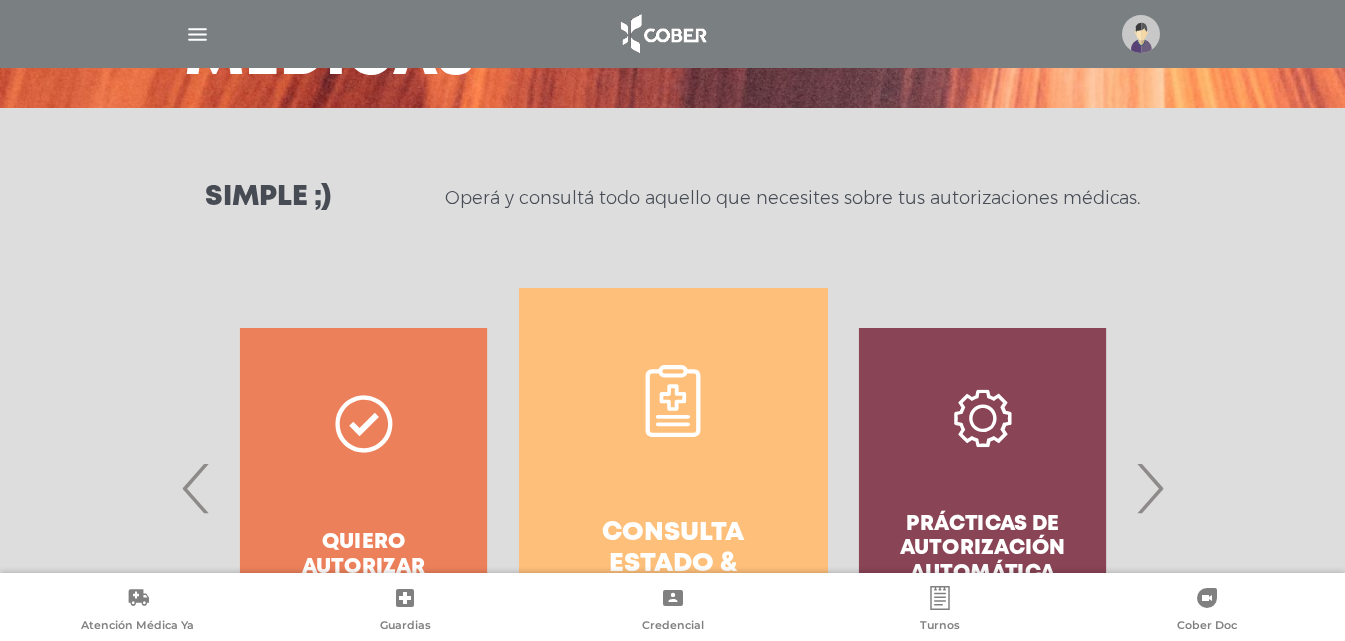 click on "Prácticas de autorización automática" at bounding box center (982, 488) 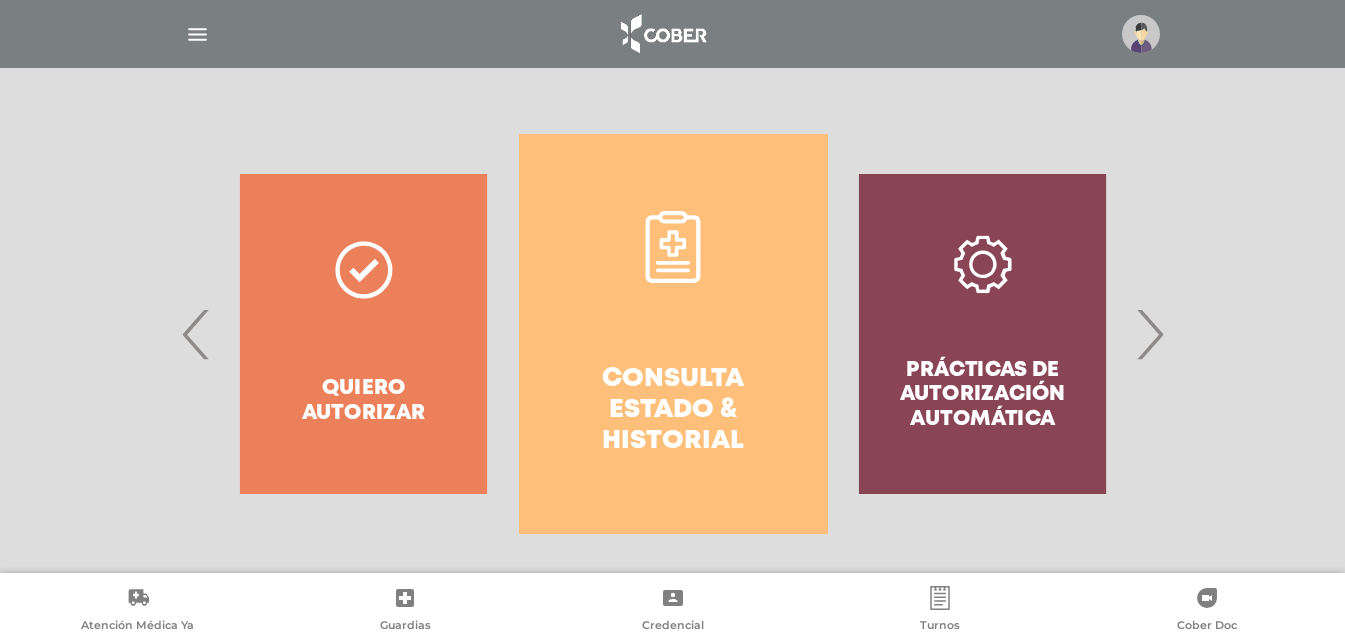 scroll, scrollTop: 363, scrollLeft: 0, axis: vertical 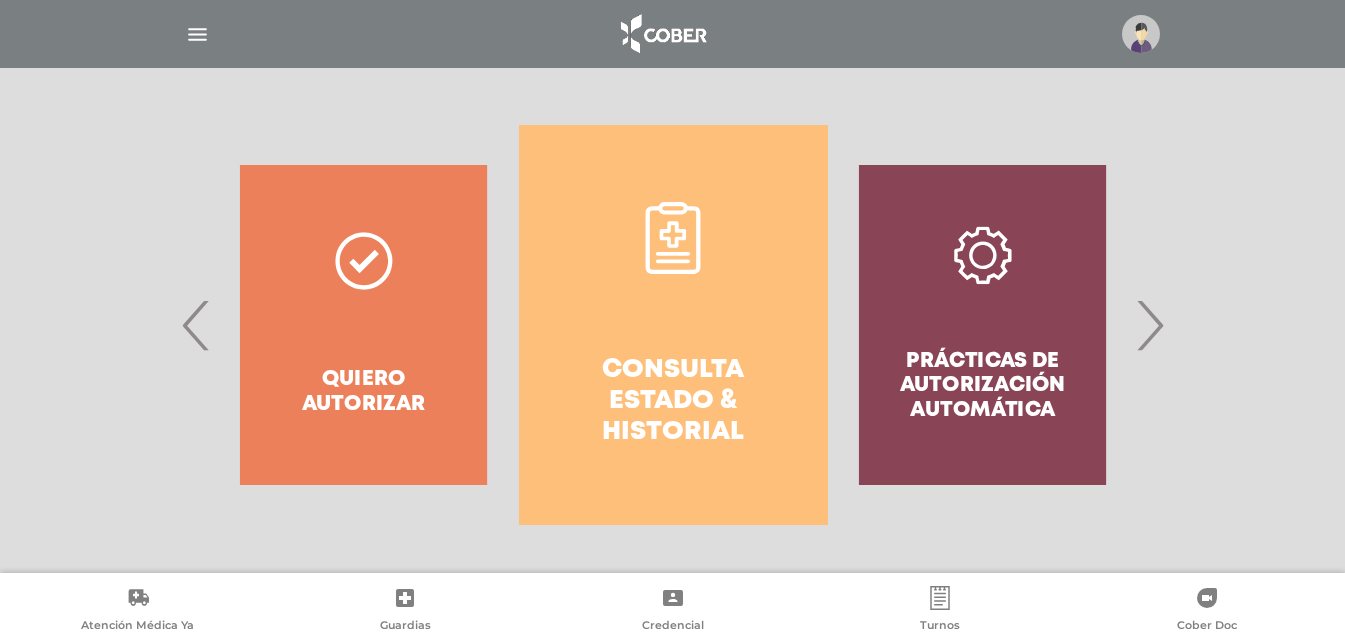 click on "Prácticas de autorización automática" at bounding box center [982, 325] 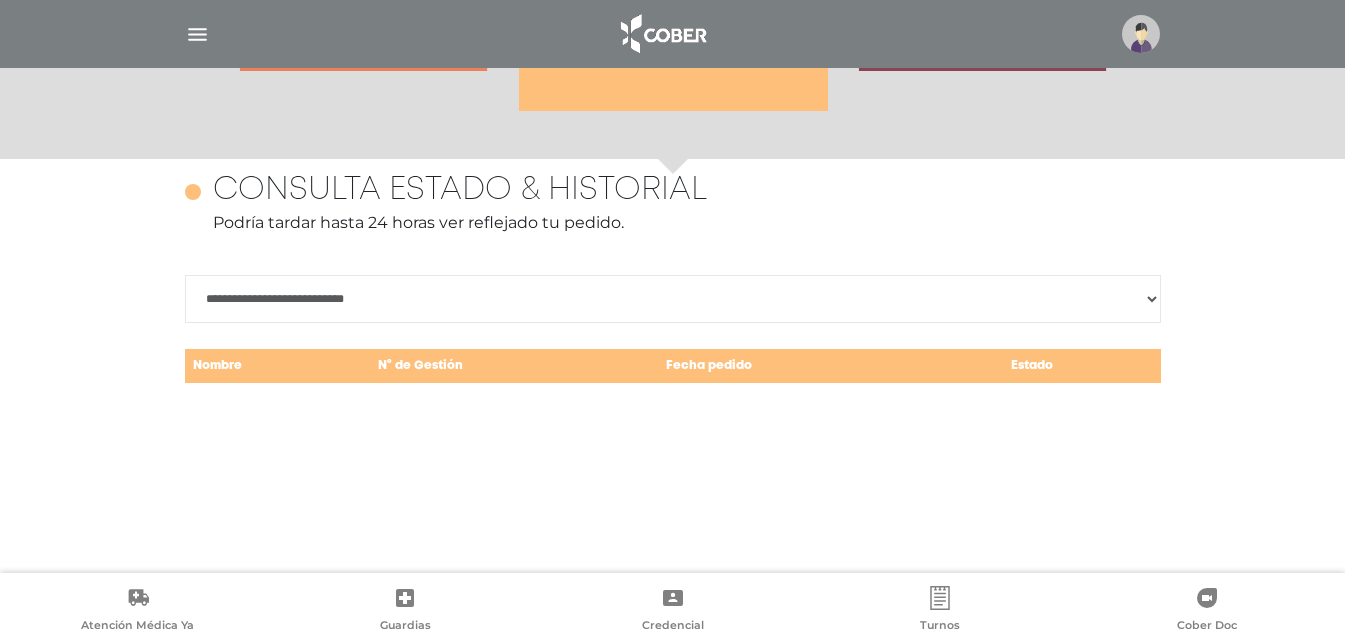 scroll, scrollTop: 868, scrollLeft: 0, axis: vertical 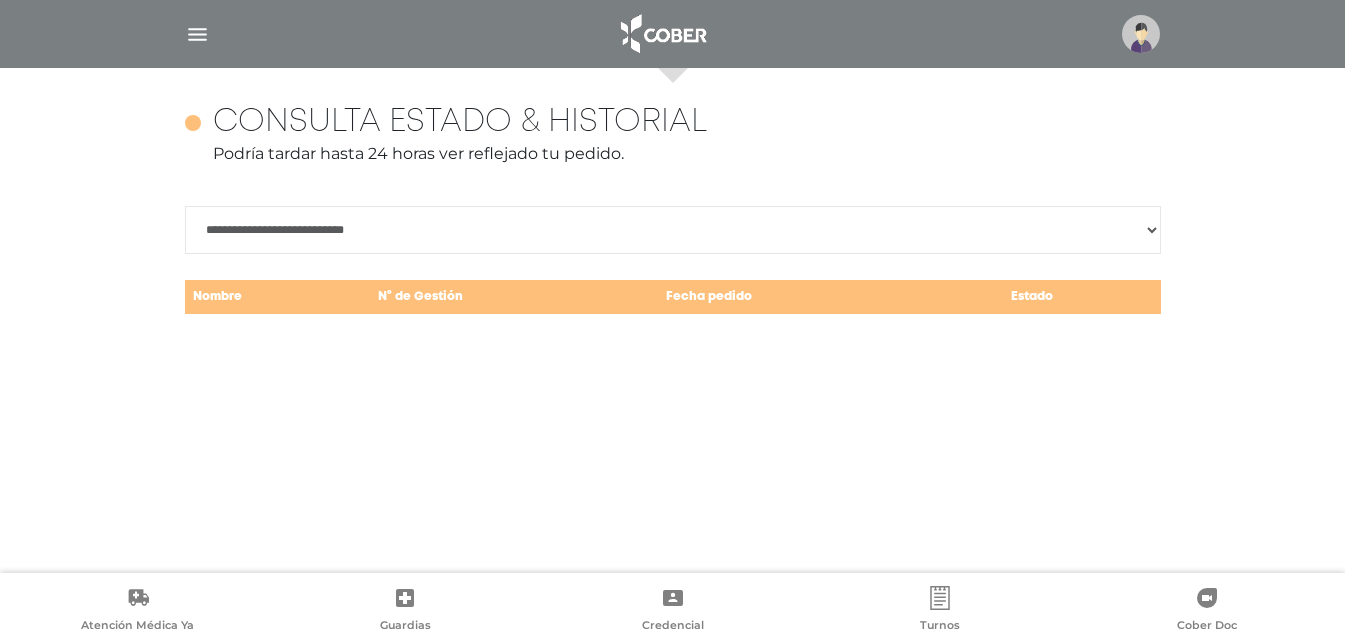 click on "**********" at bounding box center (673, 230) 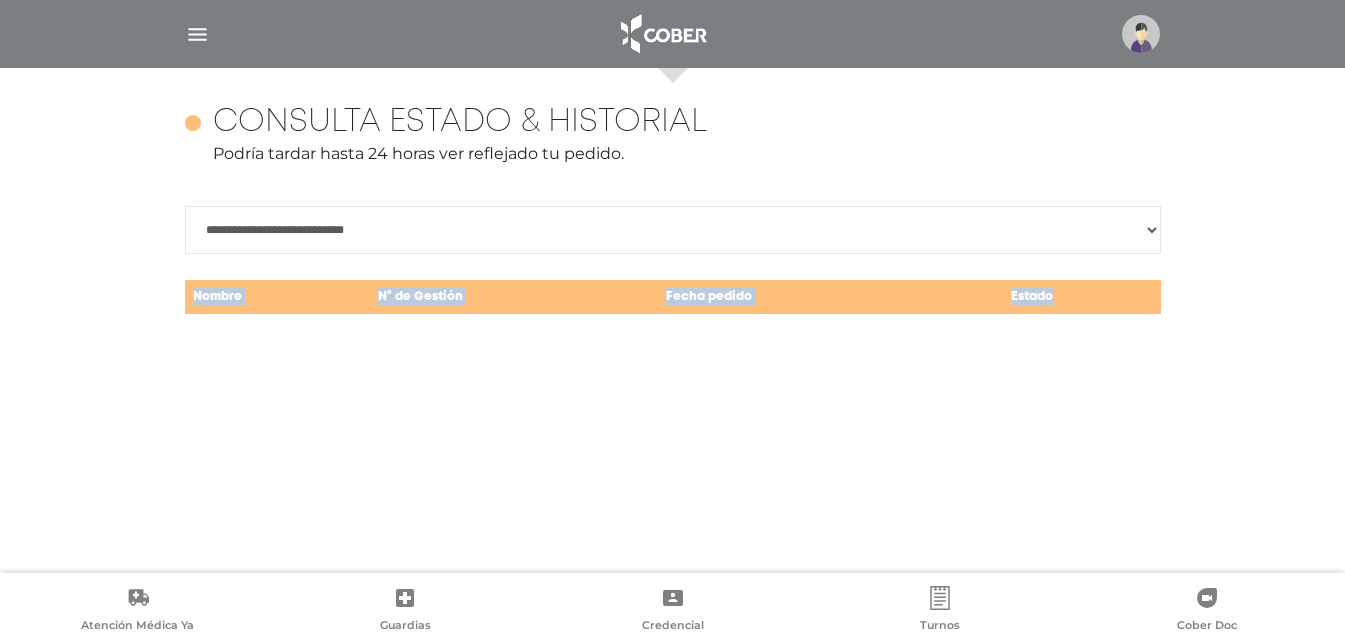 click at bounding box center (1138, 297) 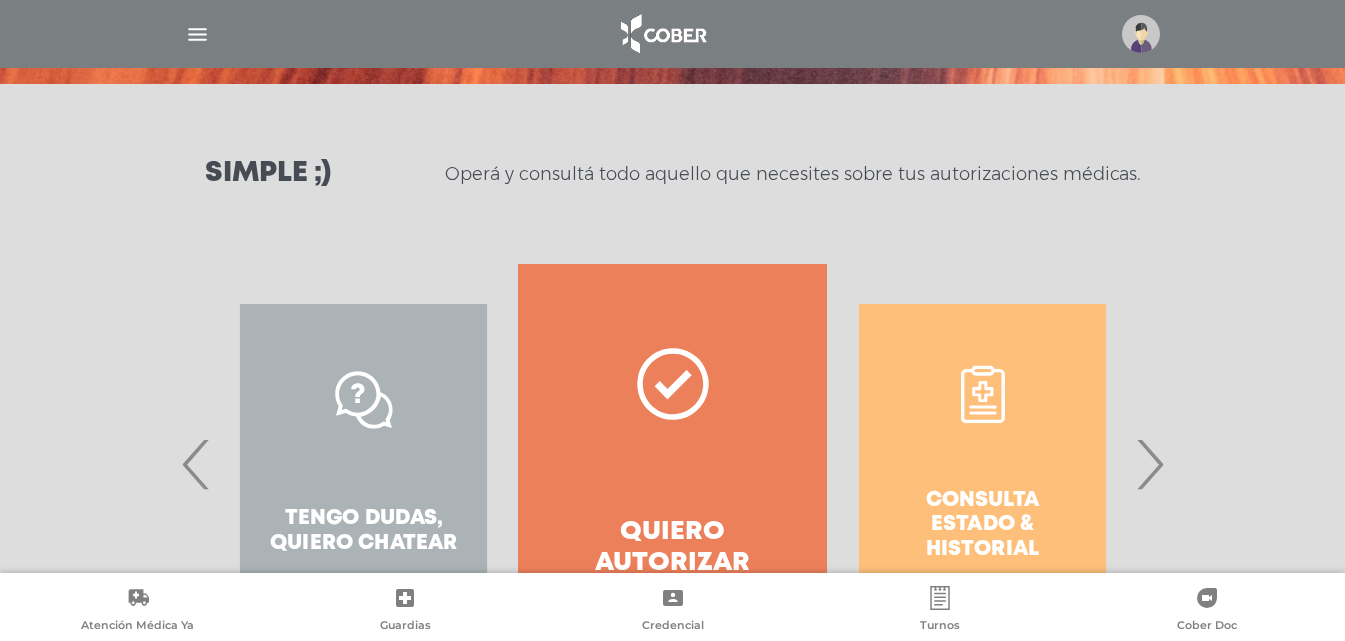 scroll, scrollTop: 363, scrollLeft: 0, axis: vertical 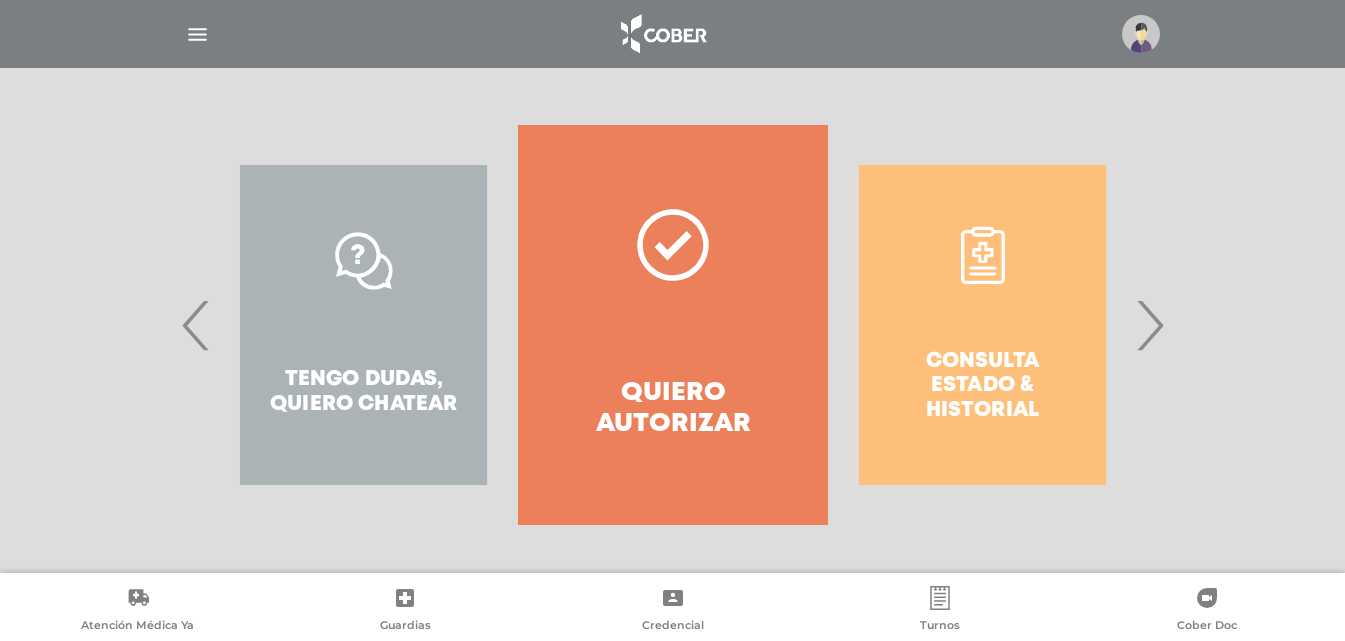 click on "›" at bounding box center (1149, 325) 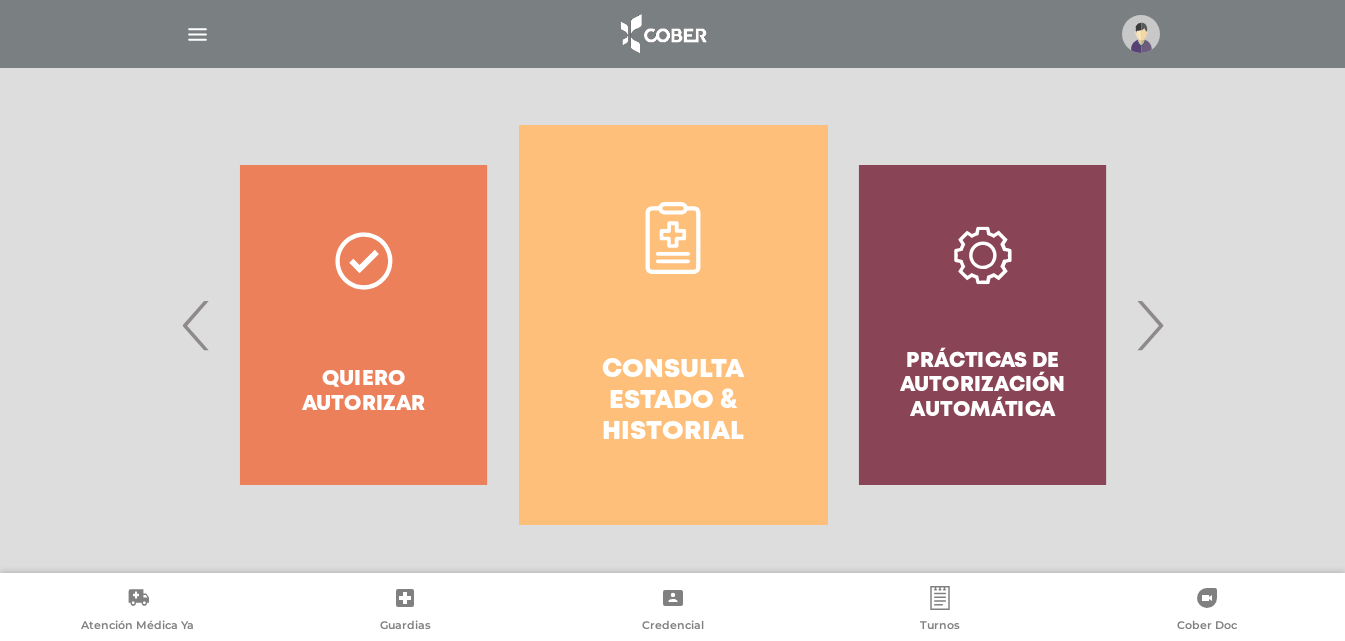 click on "Consulta estado & historial" at bounding box center (673, 325) 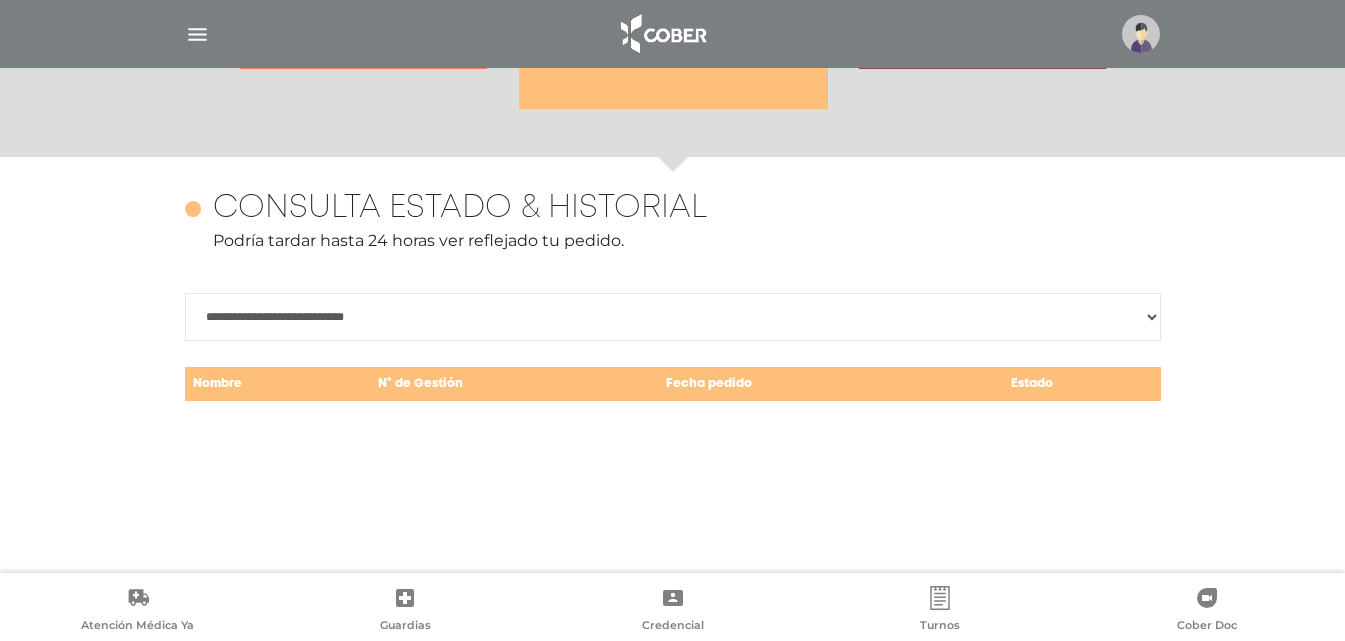 scroll, scrollTop: 868, scrollLeft: 0, axis: vertical 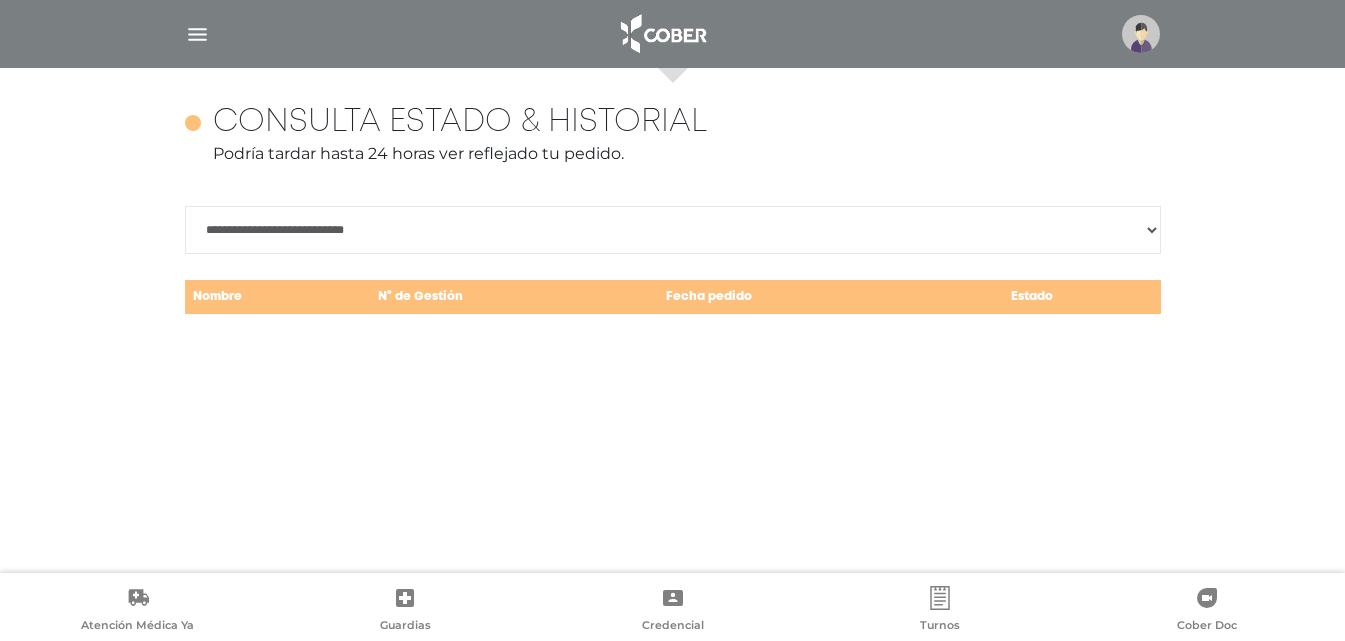 click on "Fecha pedido" at bounding box center (803, 297) 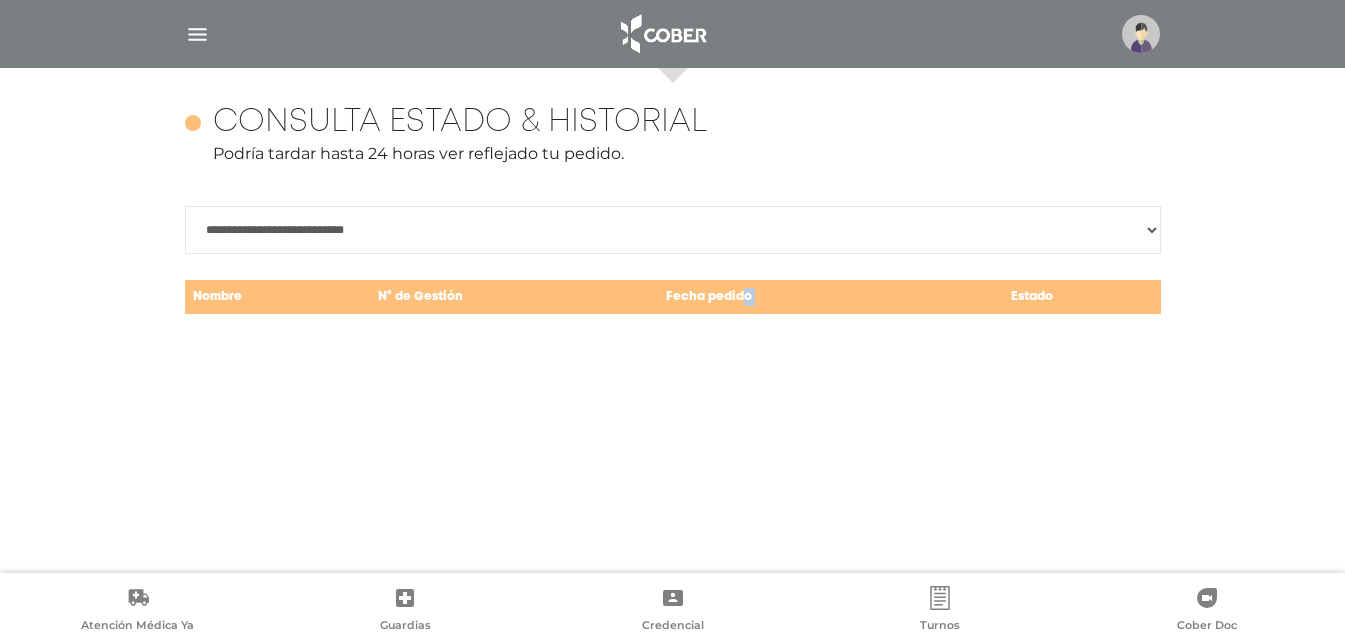 click on "Fecha pedido" at bounding box center [803, 297] 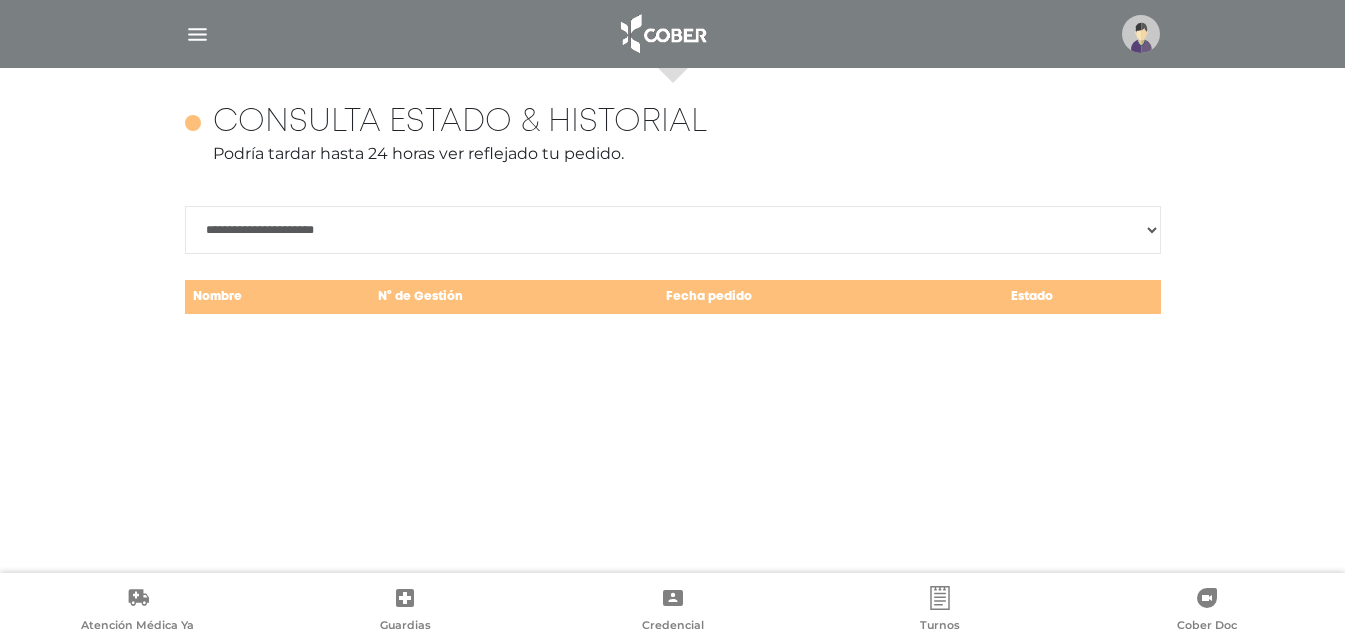 click on "**********" at bounding box center (673, 320) 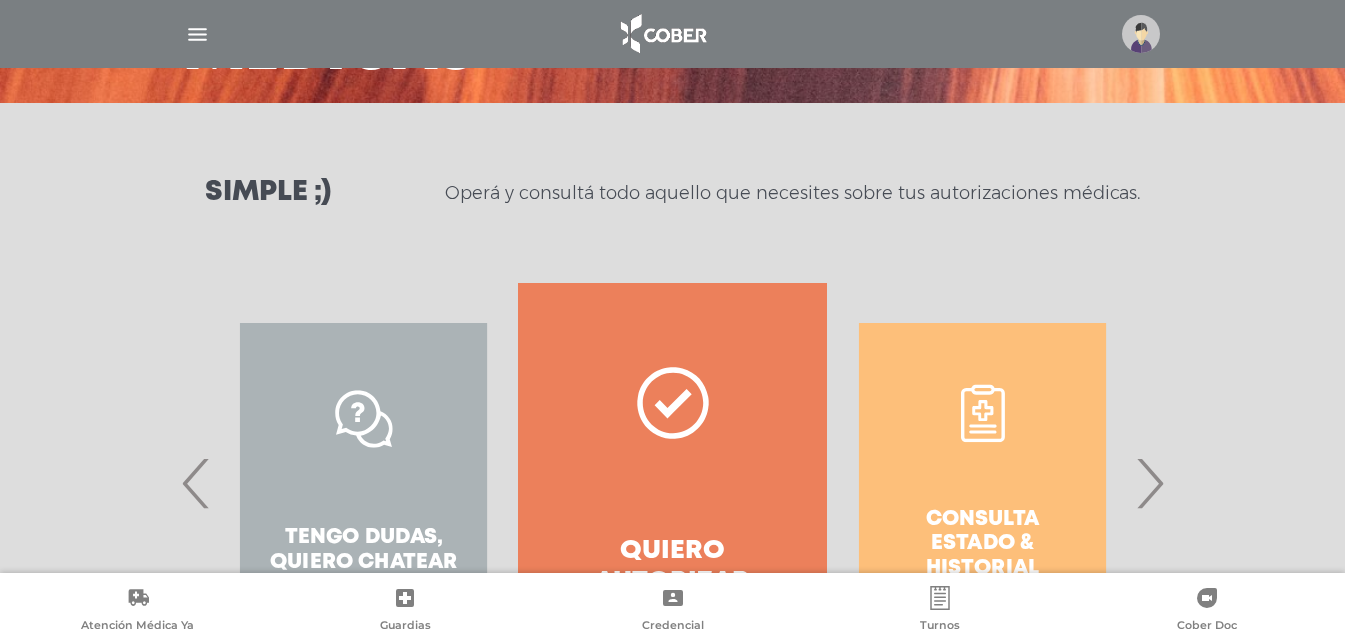 scroll, scrollTop: 363, scrollLeft: 0, axis: vertical 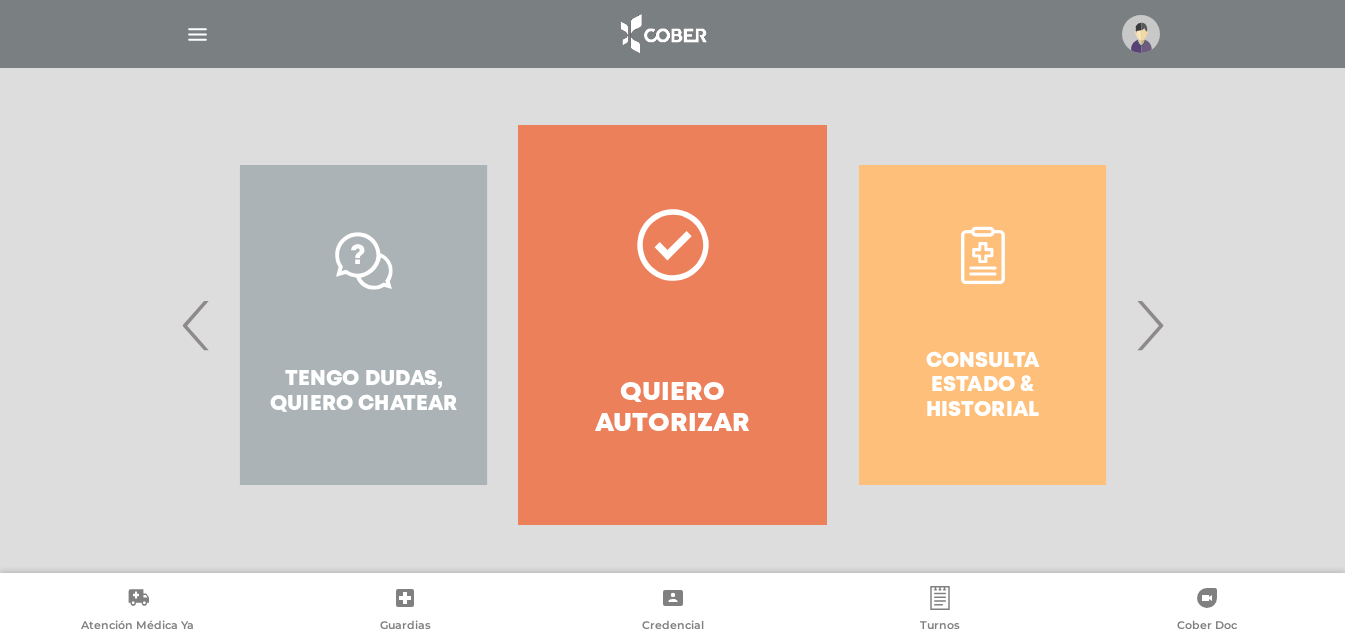 click on "›" at bounding box center [1149, 325] 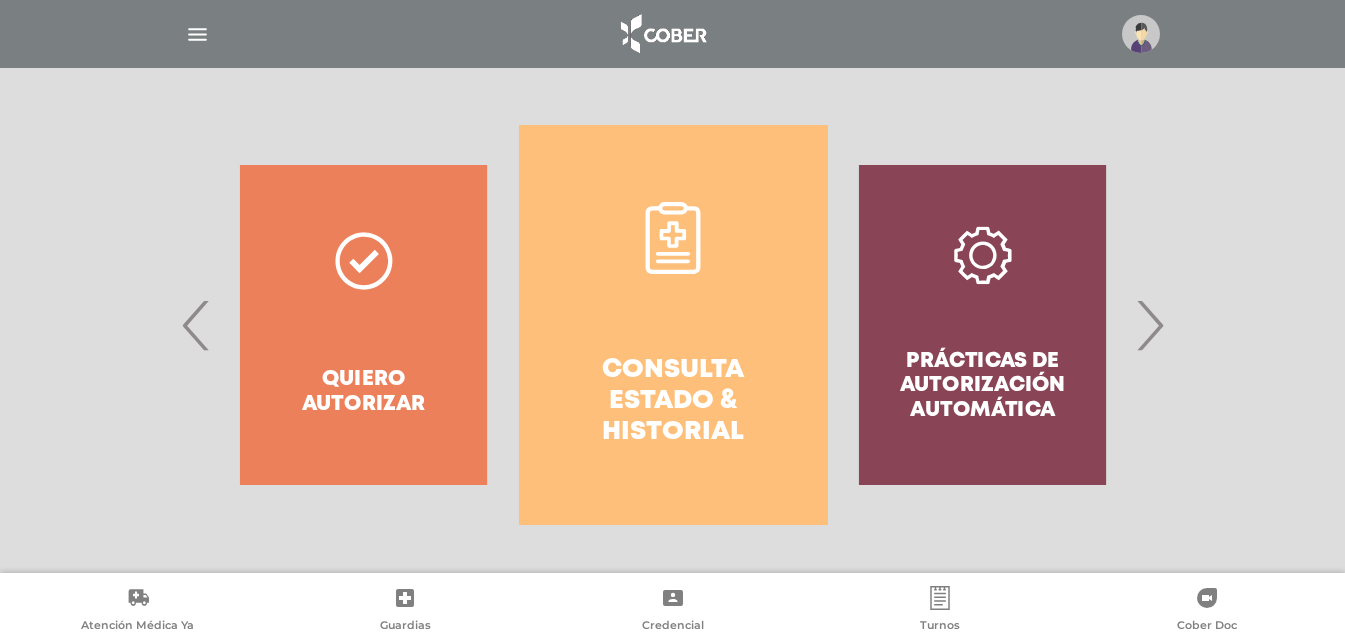 click on "Consulta estado & historial" at bounding box center [673, 325] 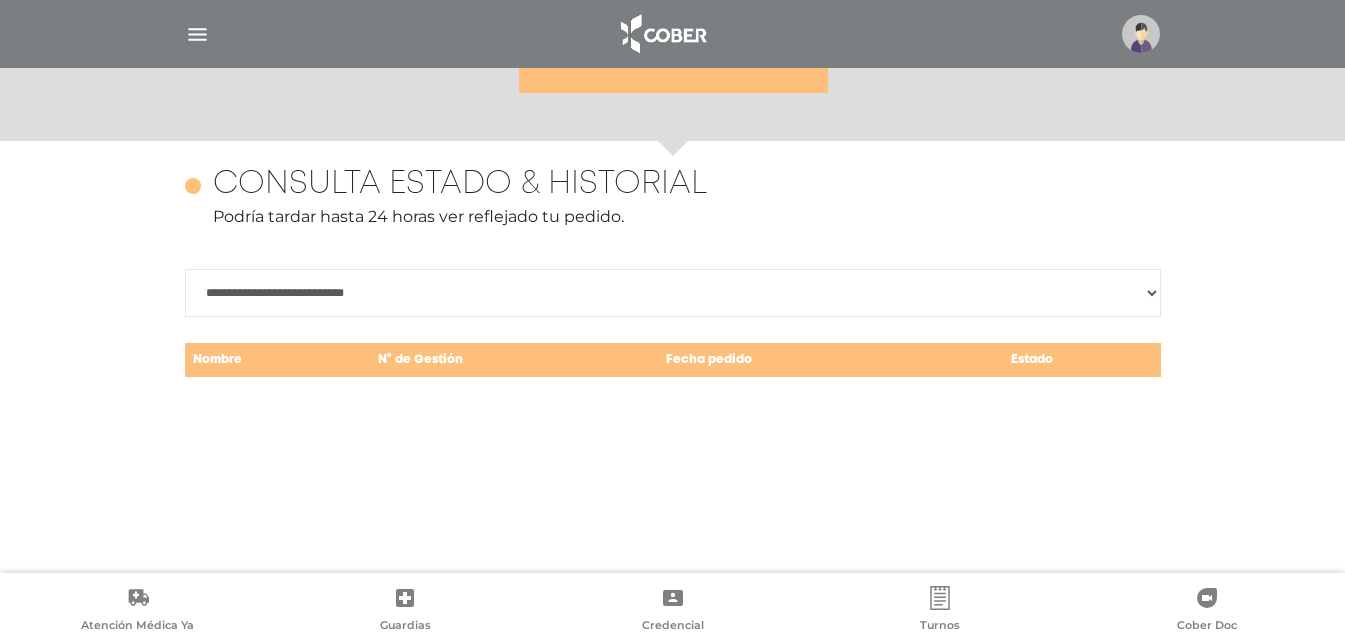 scroll, scrollTop: 868, scrollLeft: 0, axis: vertical 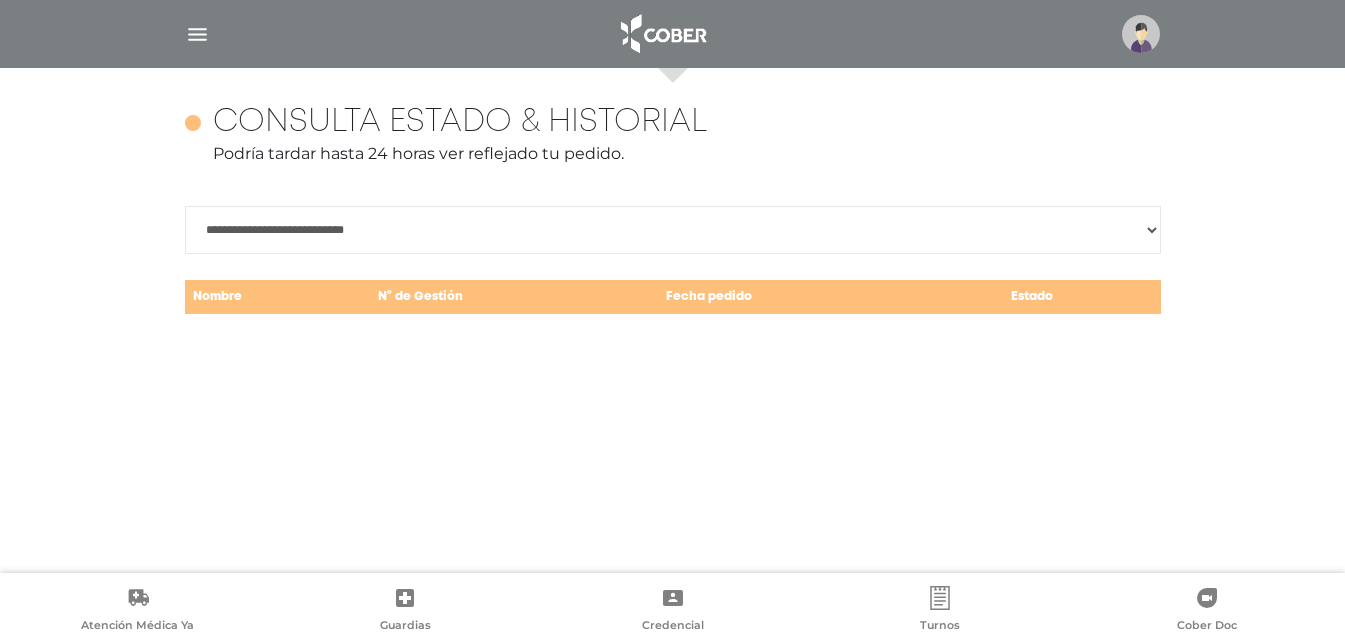 click on "Nombre" at bounding box center (277, 297) 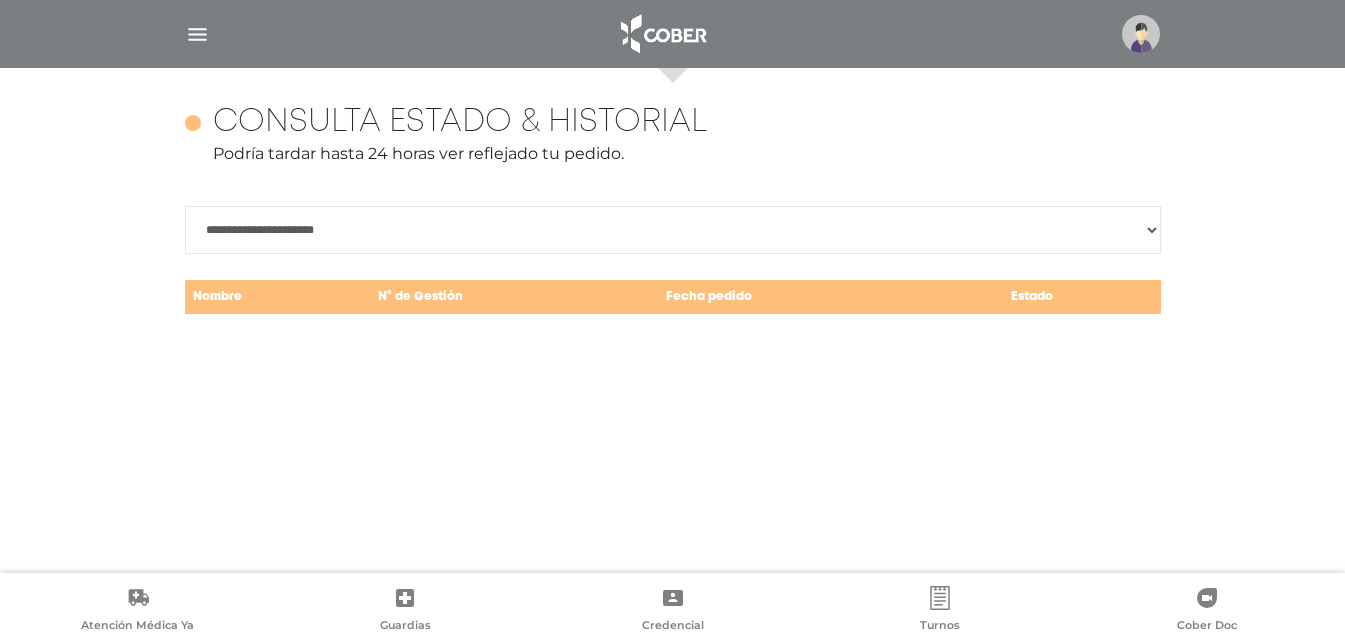 click on "**********" at bounding box center [673, 230] 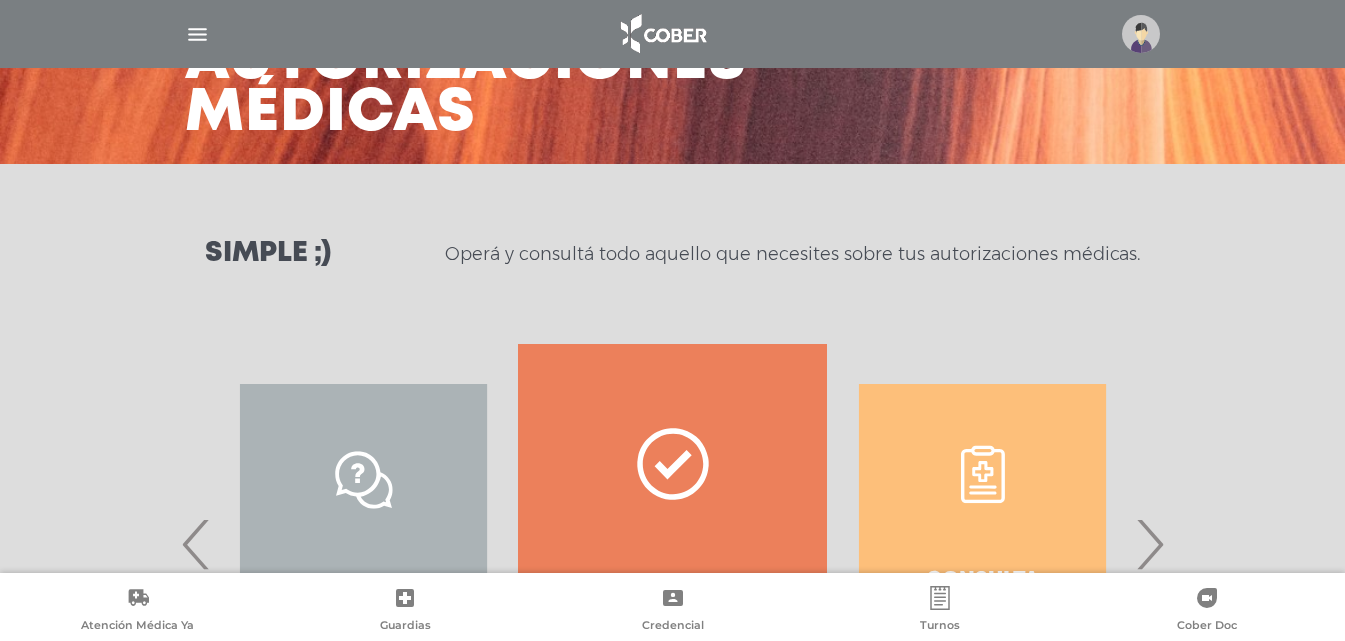 scroll, scrollTop: 363, scrollLeft: 0, axis: vertical 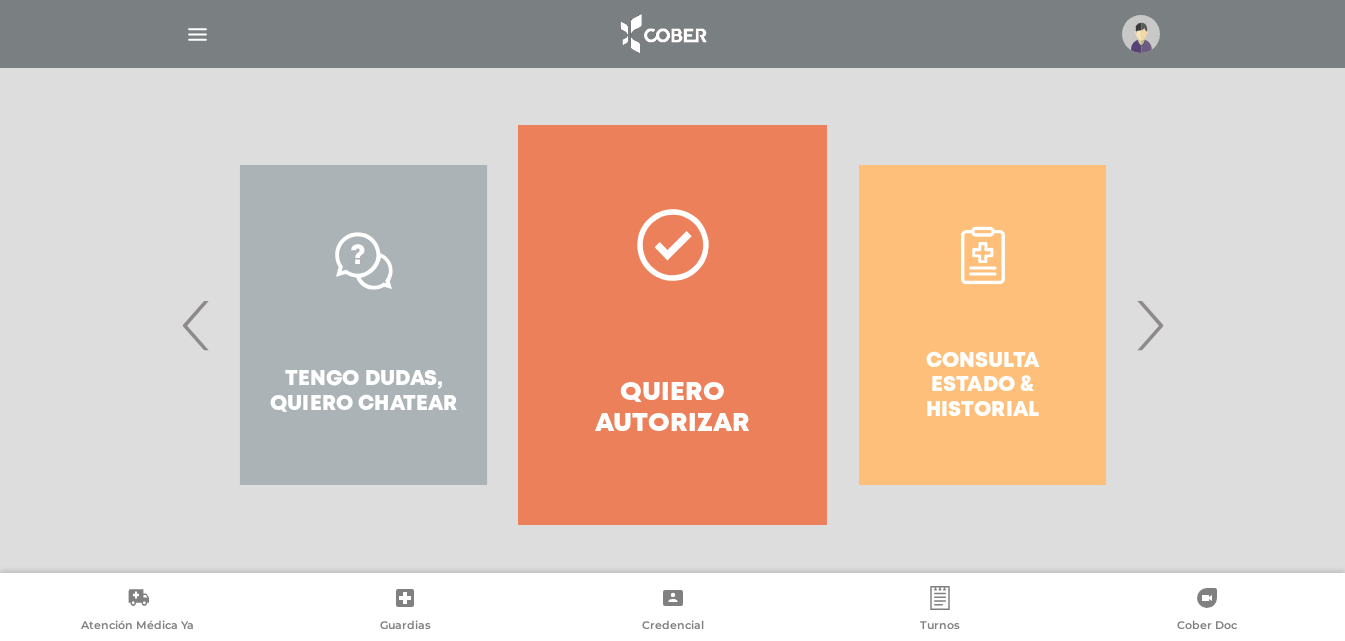 click on "Consulta estado & historial" at bounding box center (982, 325) 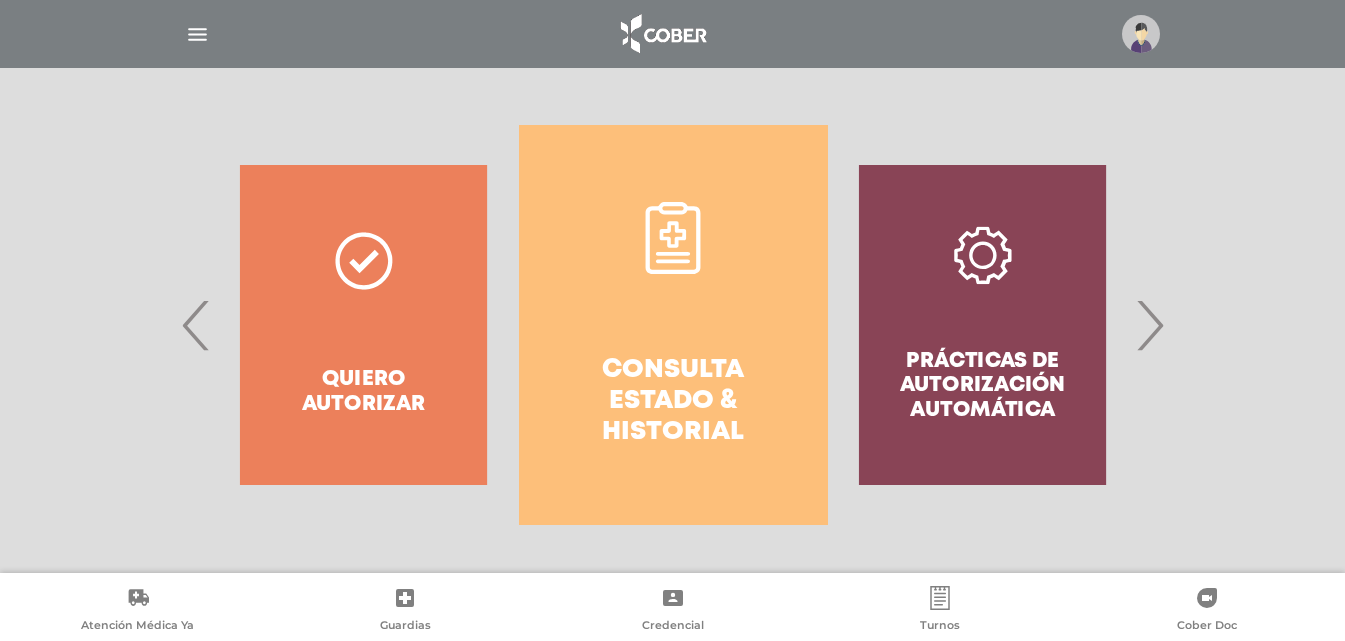 click on "Consulta estado & historial" at bounding box center [673, 325] 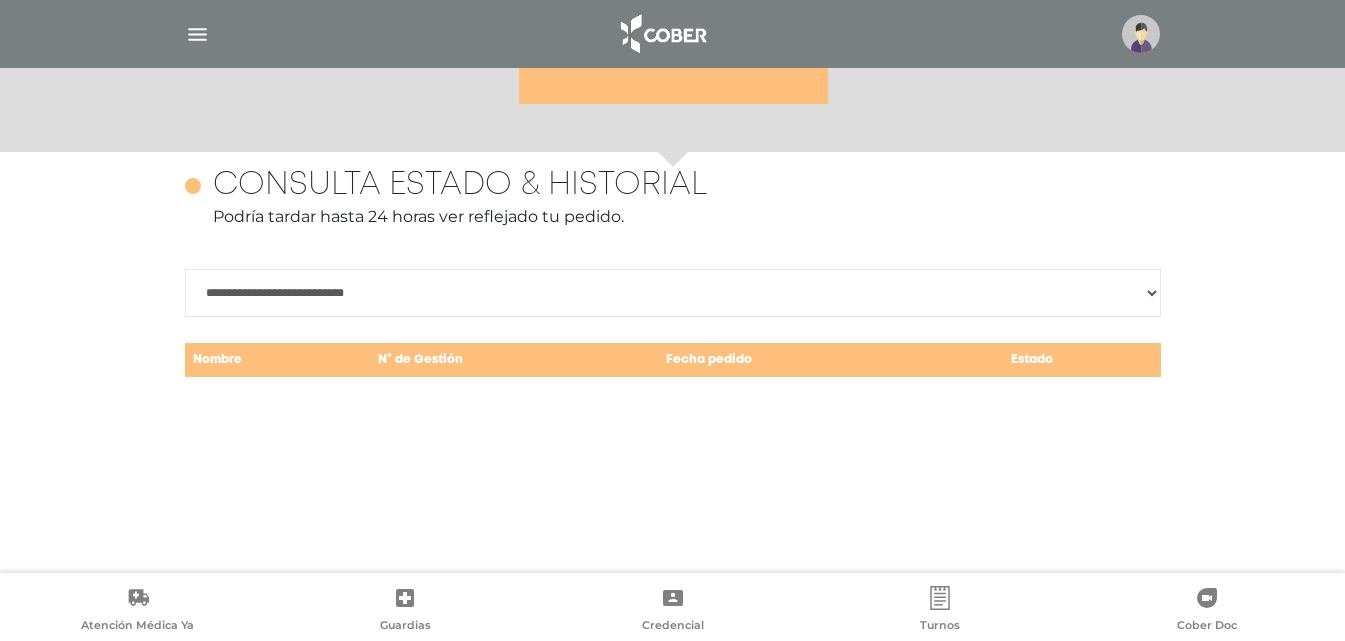 scroll, scrollTop: 868, scrollLeft: 0, axis: vertical 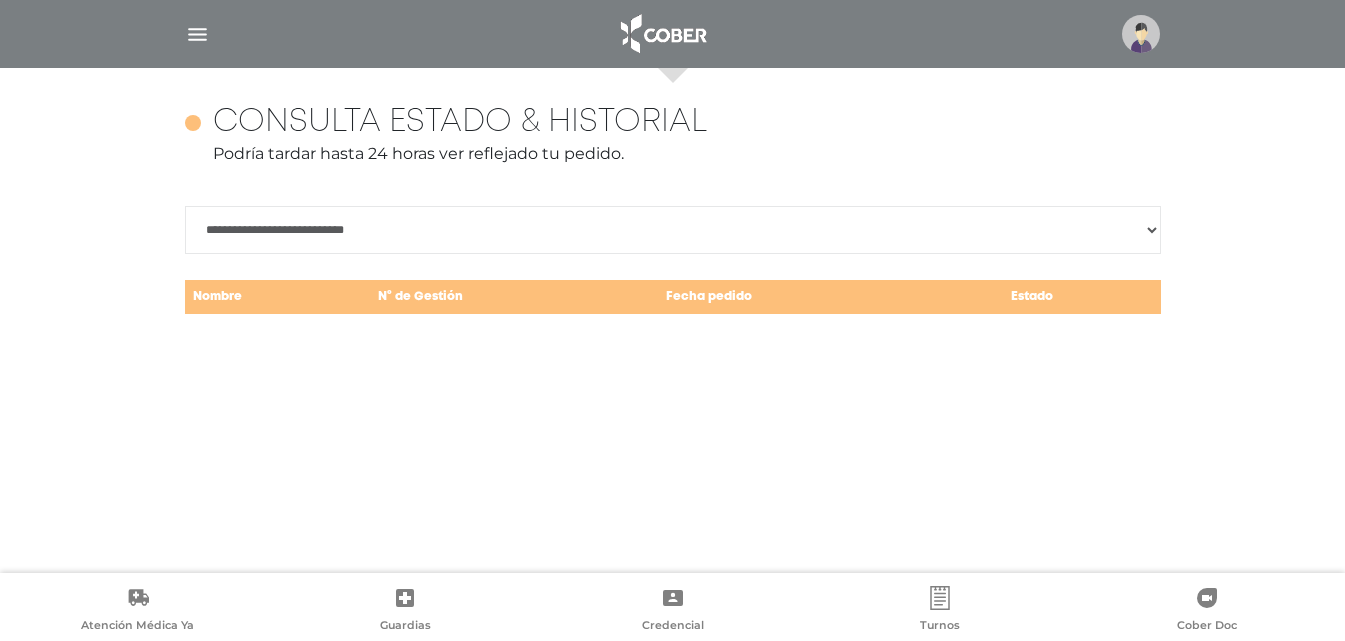 click on "**********" at bounding box center [673, 320] 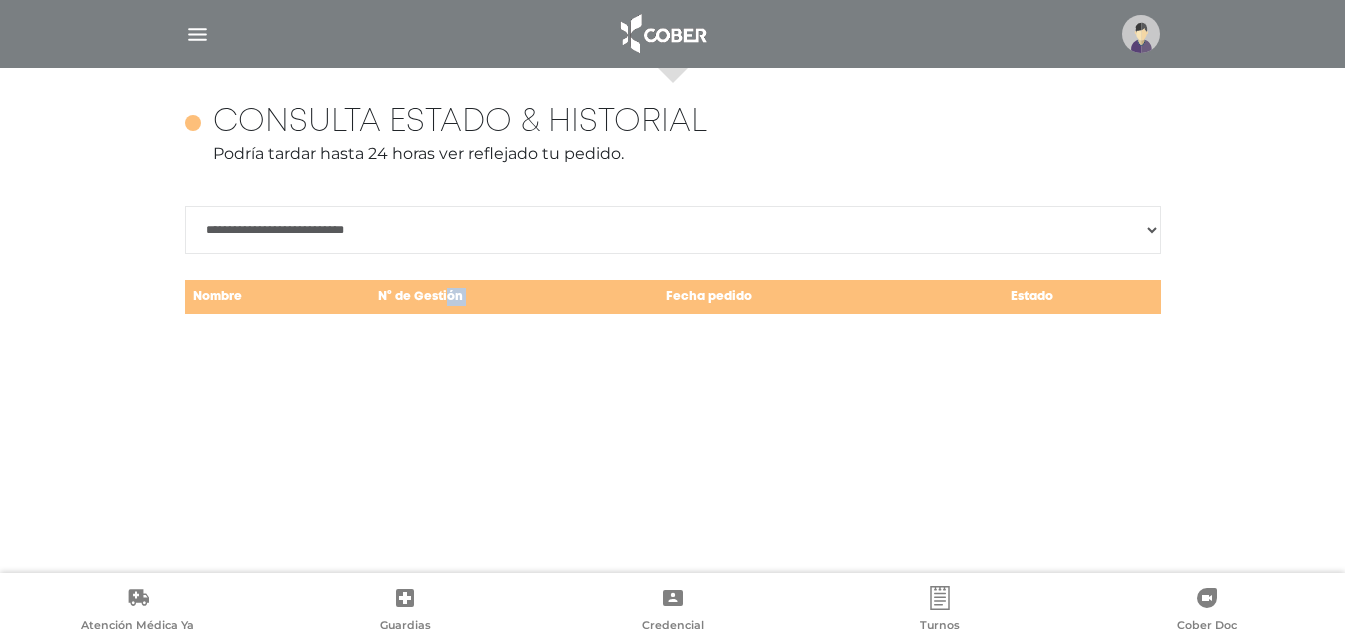 click on "N° de Gestión" at bounding box center (514, 297) 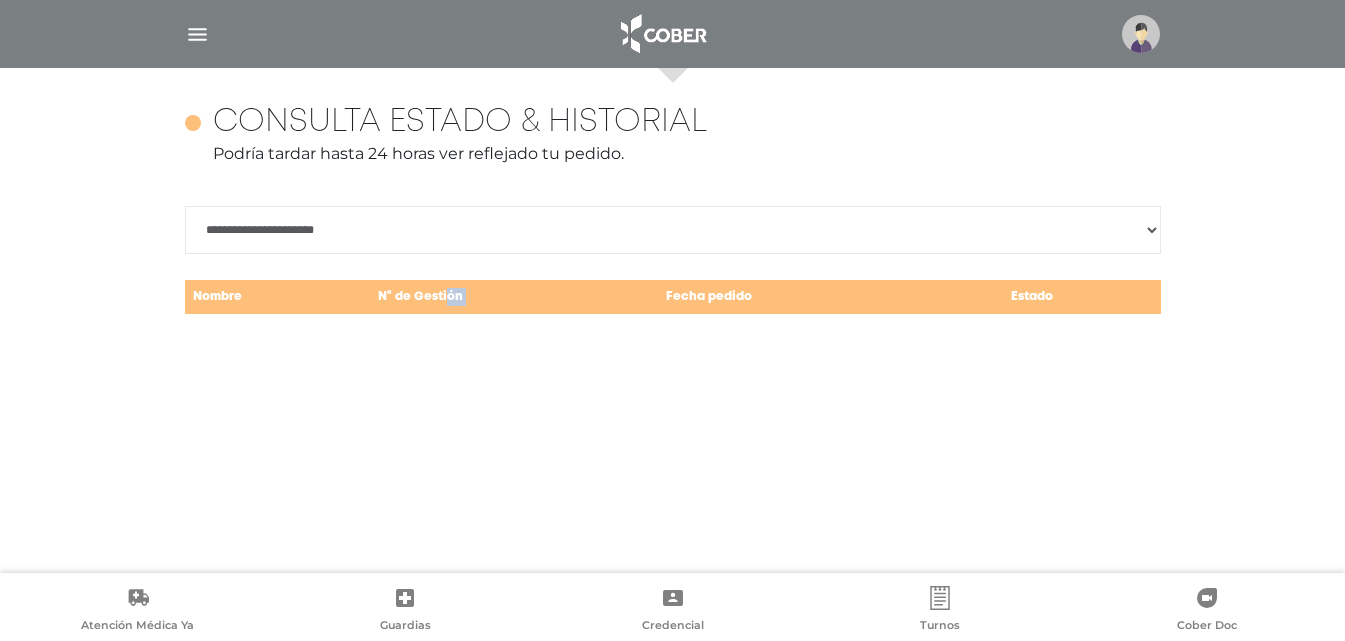 click on "**********" at bounding box center [673, 230] 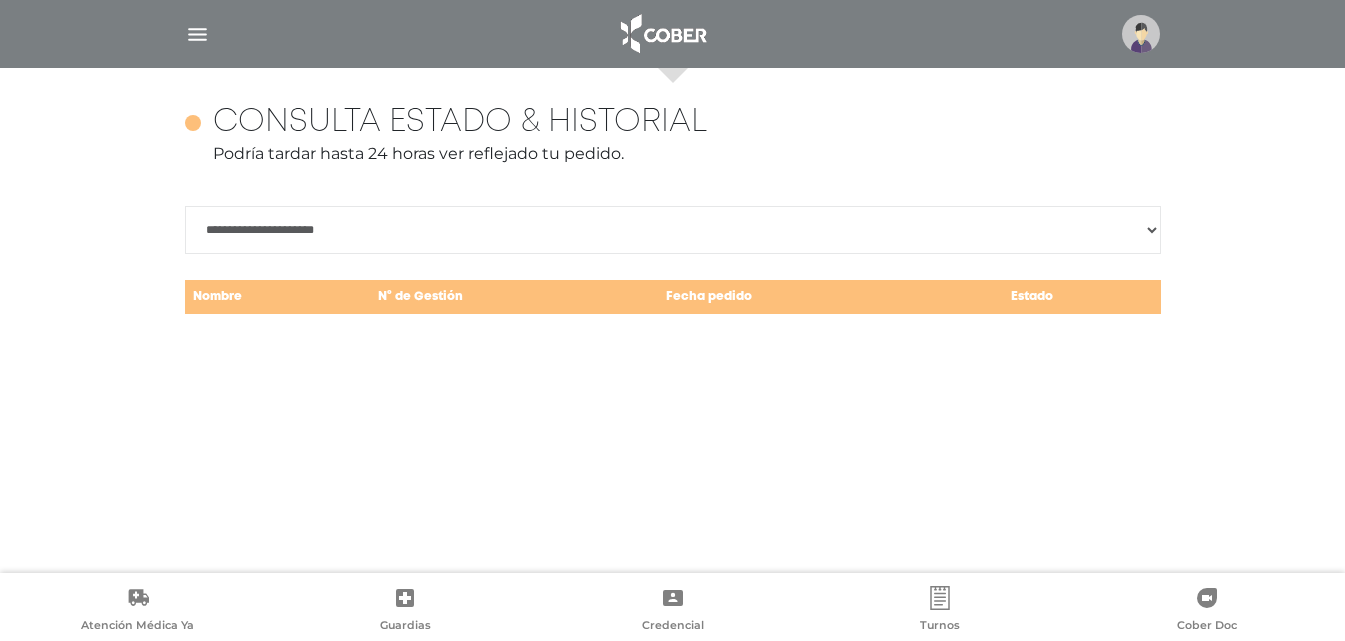 click on "**********" at bounding box center (673, 320) 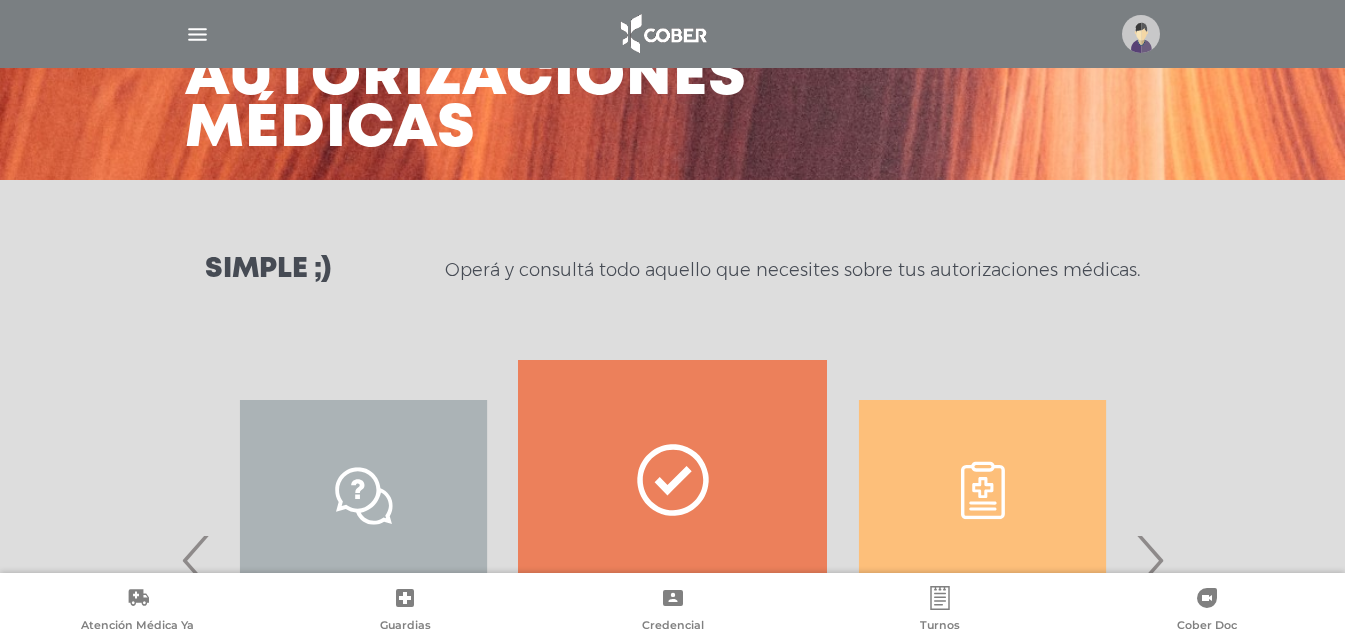 scroll, scrollTop: 300, scrollLeft: 0, axis: vertical 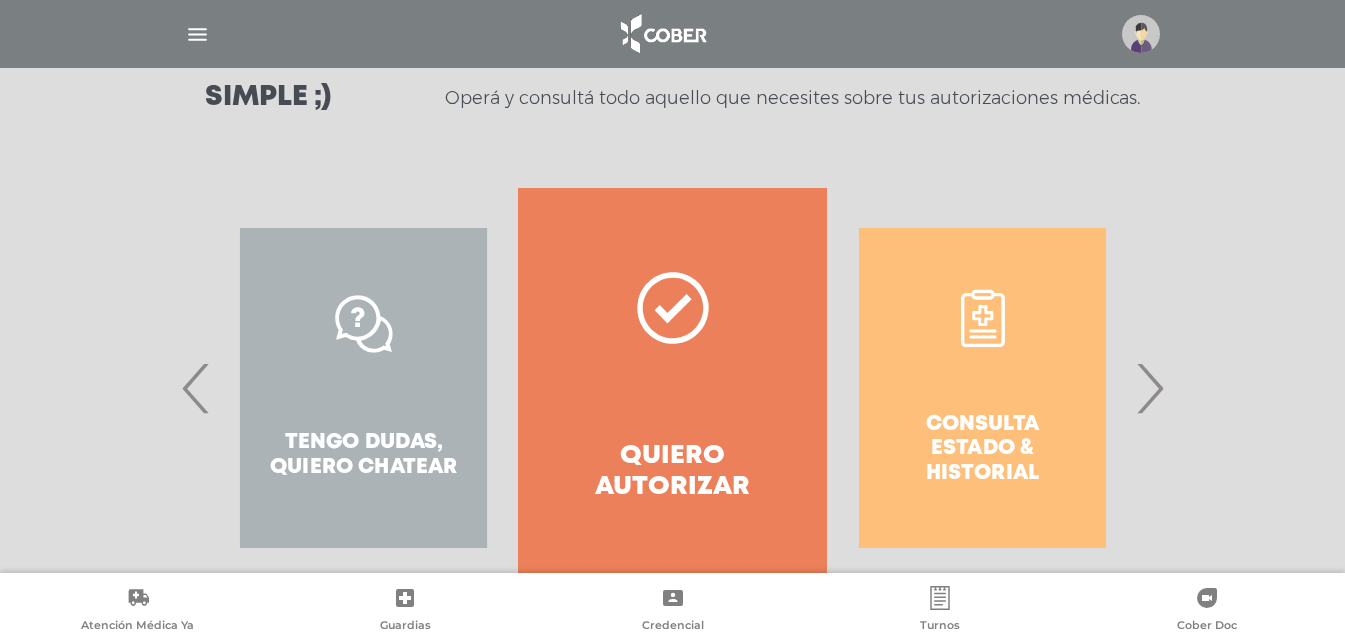 click on "Consulta estado & historial" at bounding box center [982, 388] 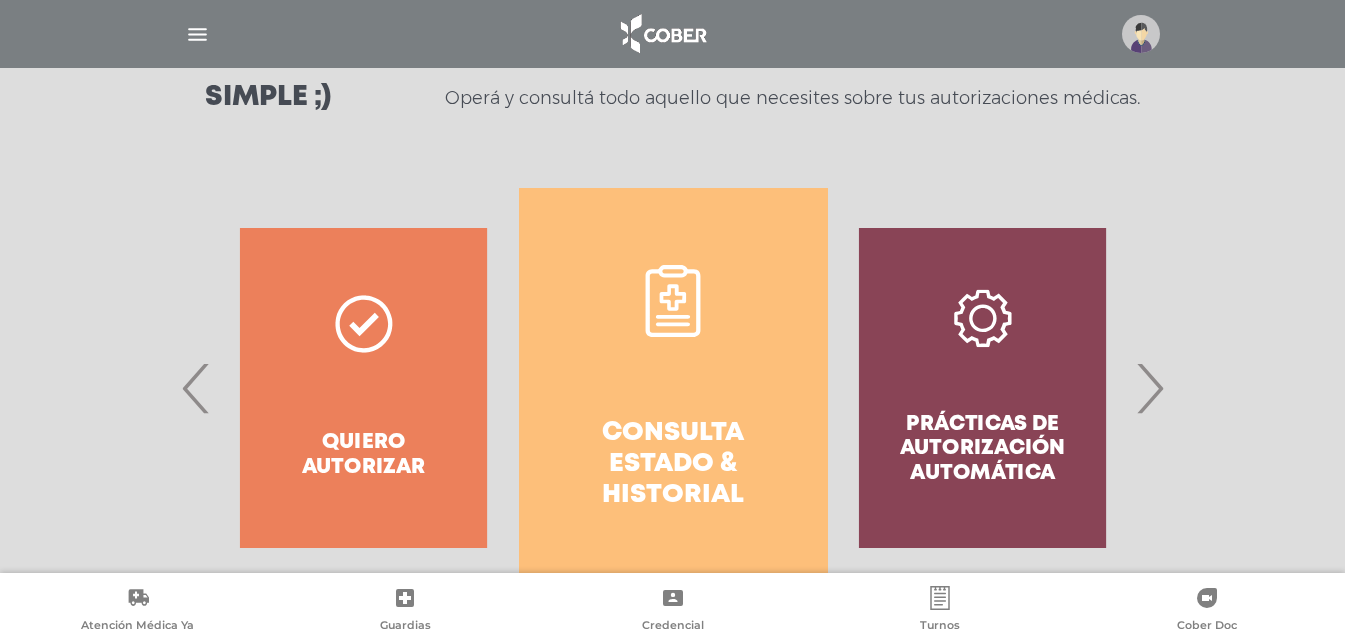 click on "Consulta estado & historial" at bounding box center [673, 388] 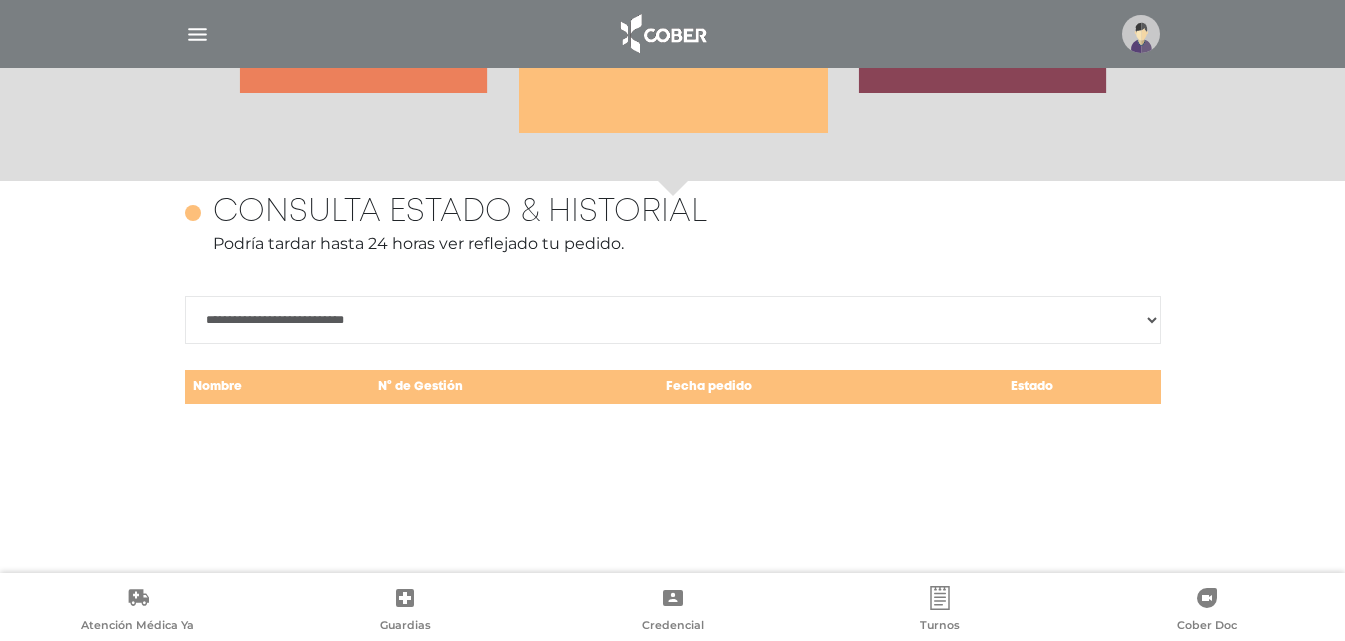 scroll, scrollTop: 868, scrollLeft: 0, axis: vertical 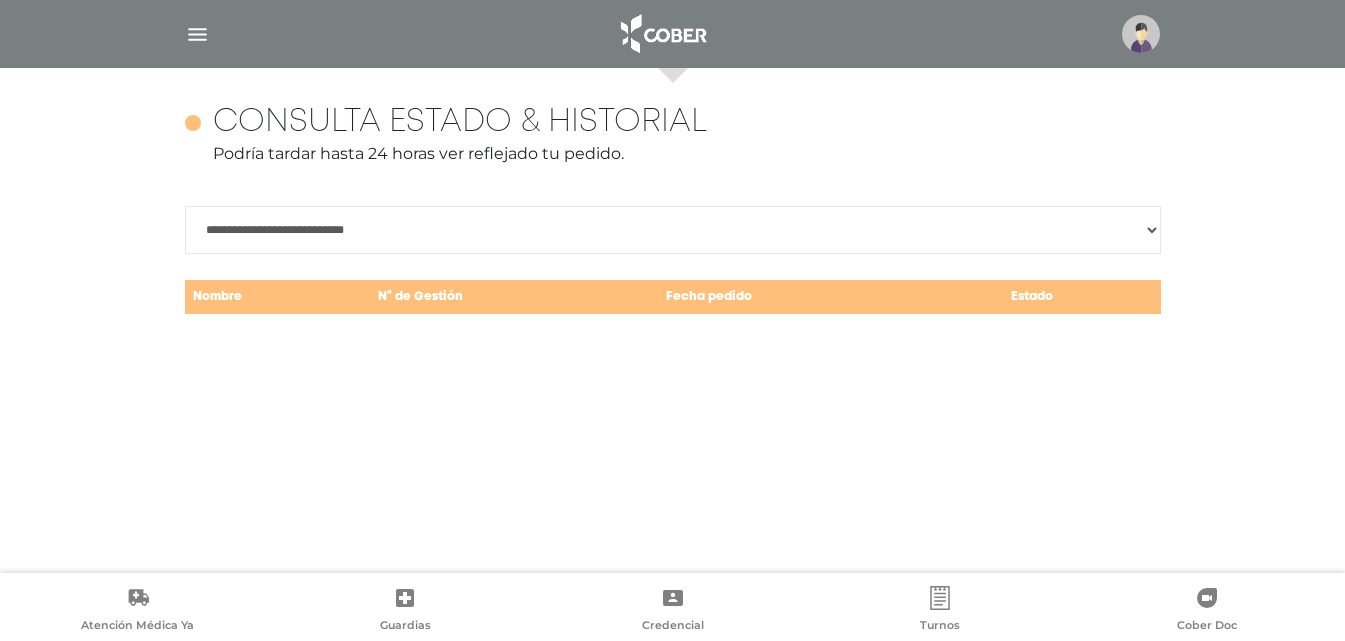 click on "**********" at bounding box center (673, 320) 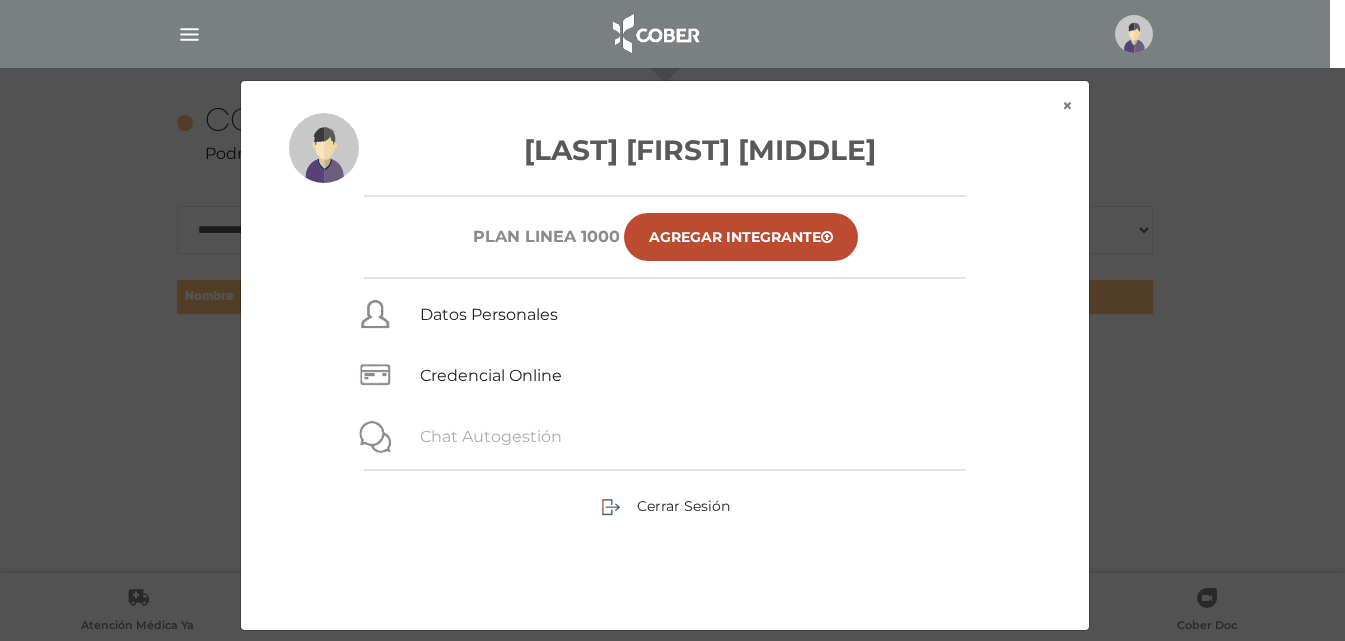 click on "Chat Autogestión" at bounding box center (491, 436) 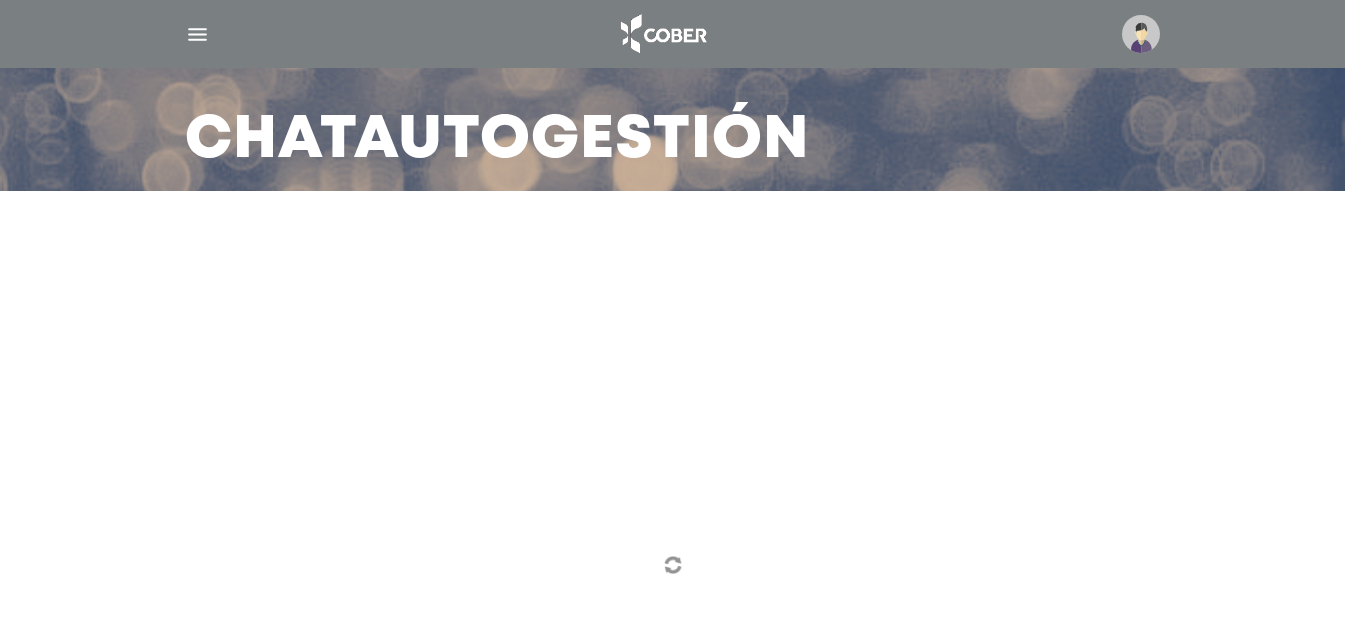 scroll, scrollTop: 141, scrollLeft: 0, axis: vertical 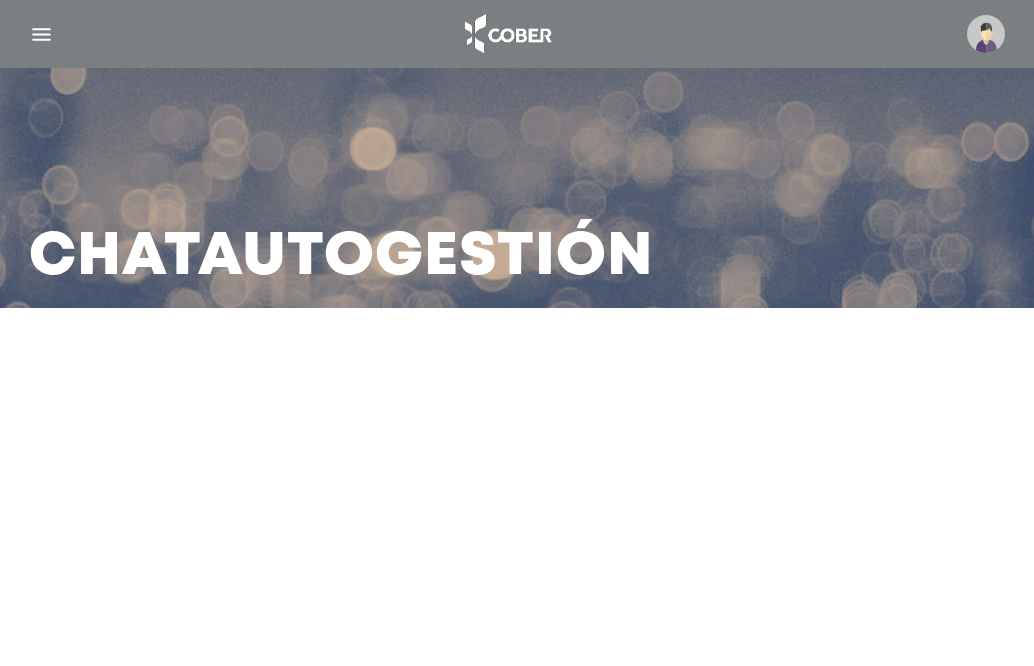 click on "Chat  Autogestión" at bounding box center (517, 333) 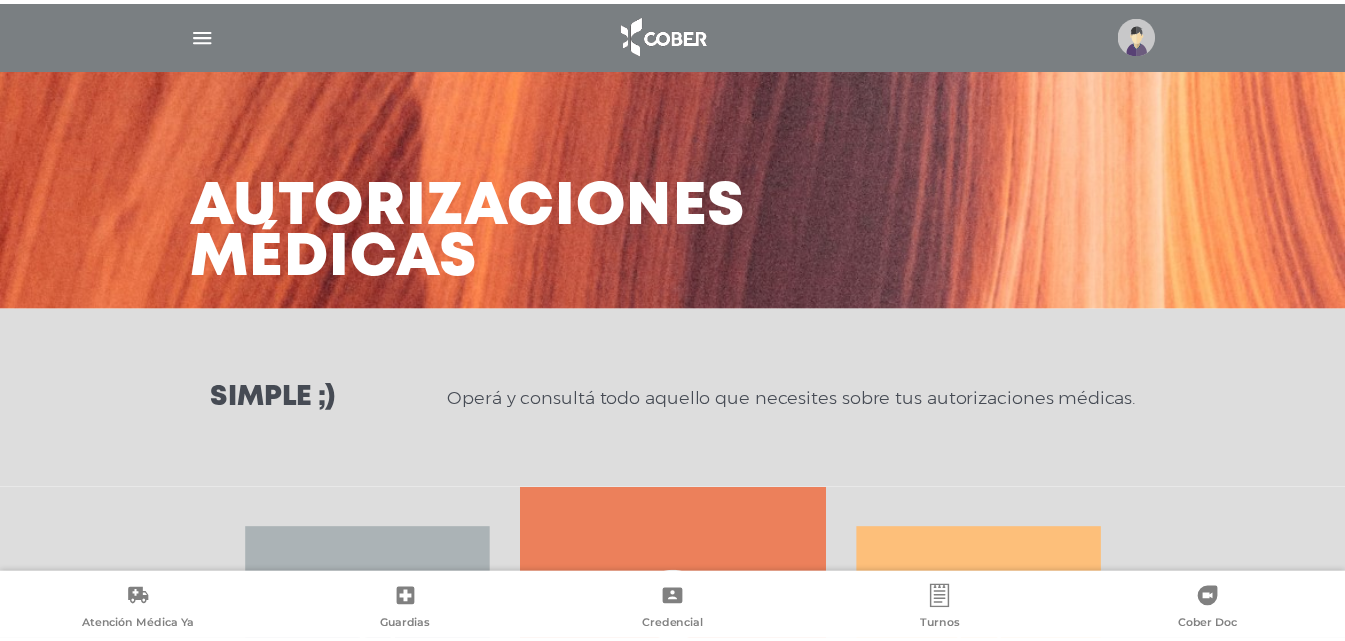scroll, scrollTop: 0, scrollLeft: 0, axis: both 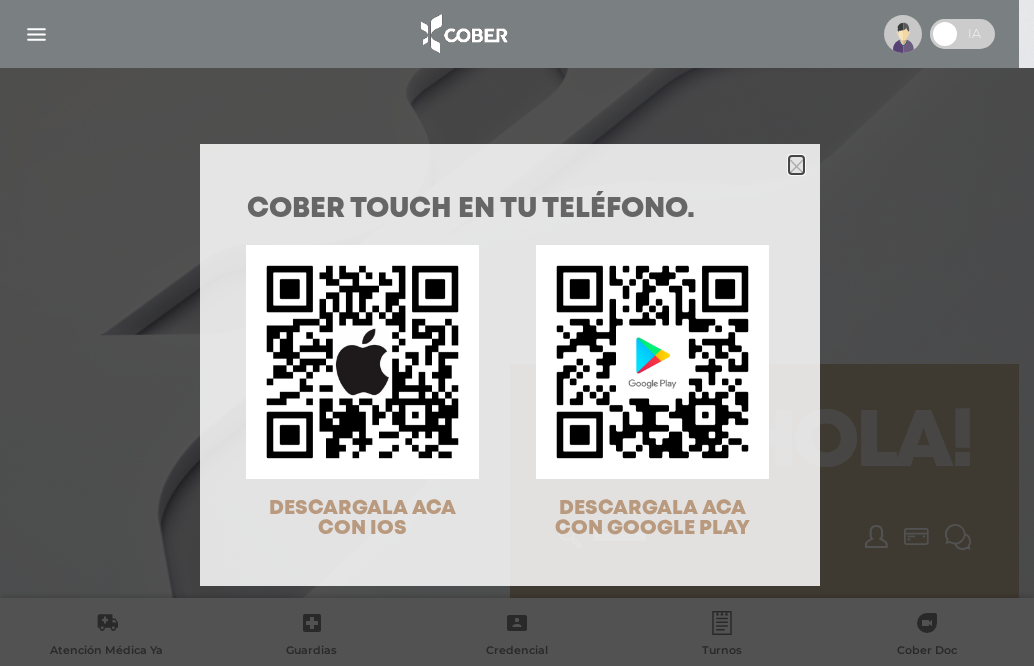 click at bounding box center [510, 164] 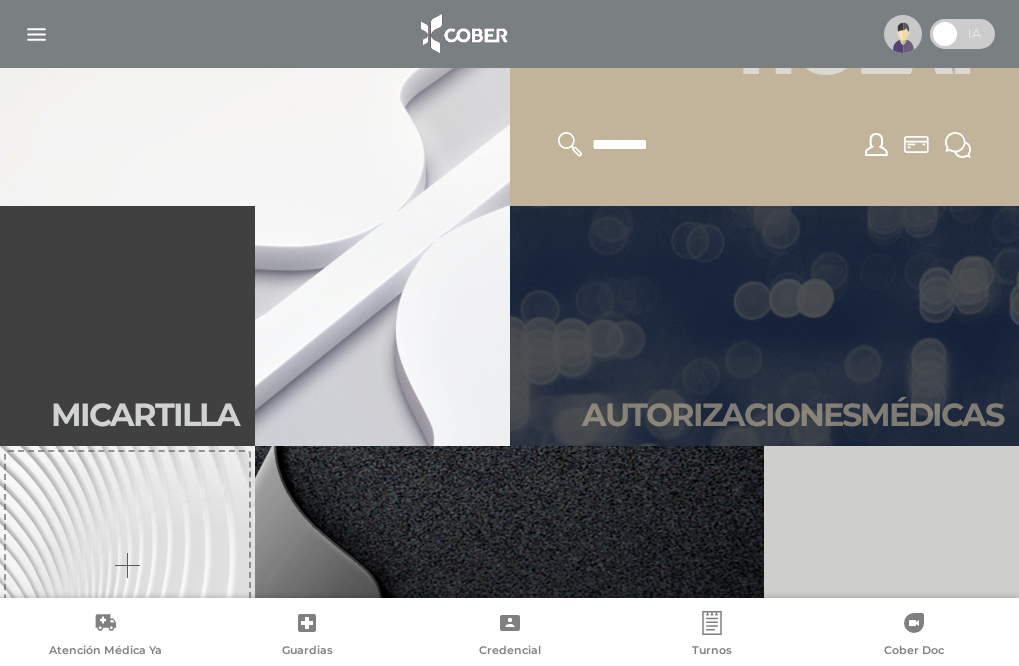 scroll, scrollTop: 400, scrollLeft: 0, axis: vertical 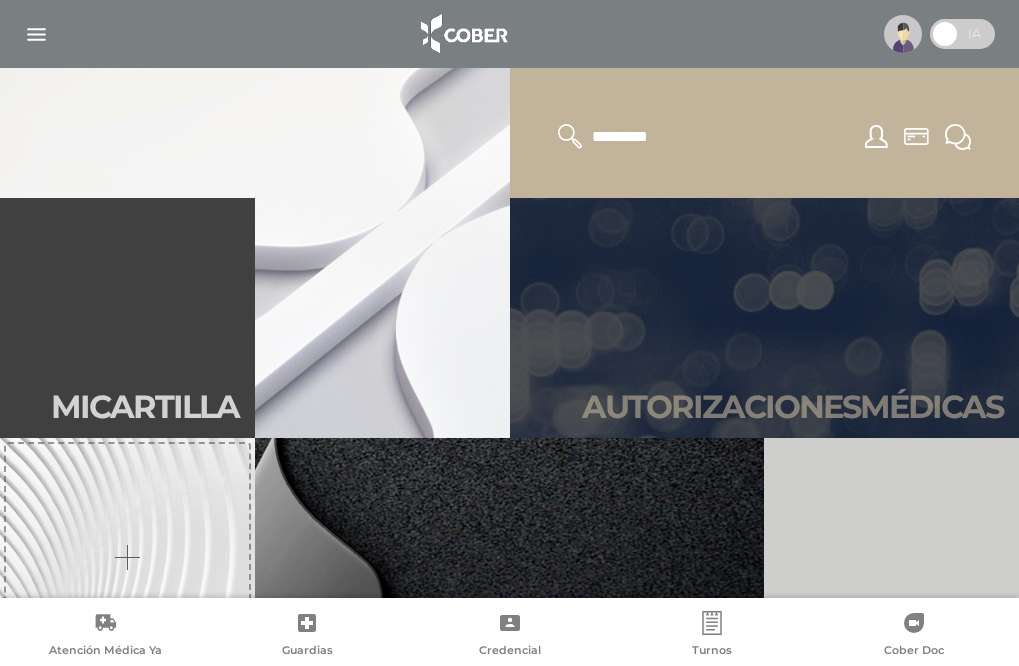 click on "Autori zaciones  médicas" at bounding box center (765, 318) 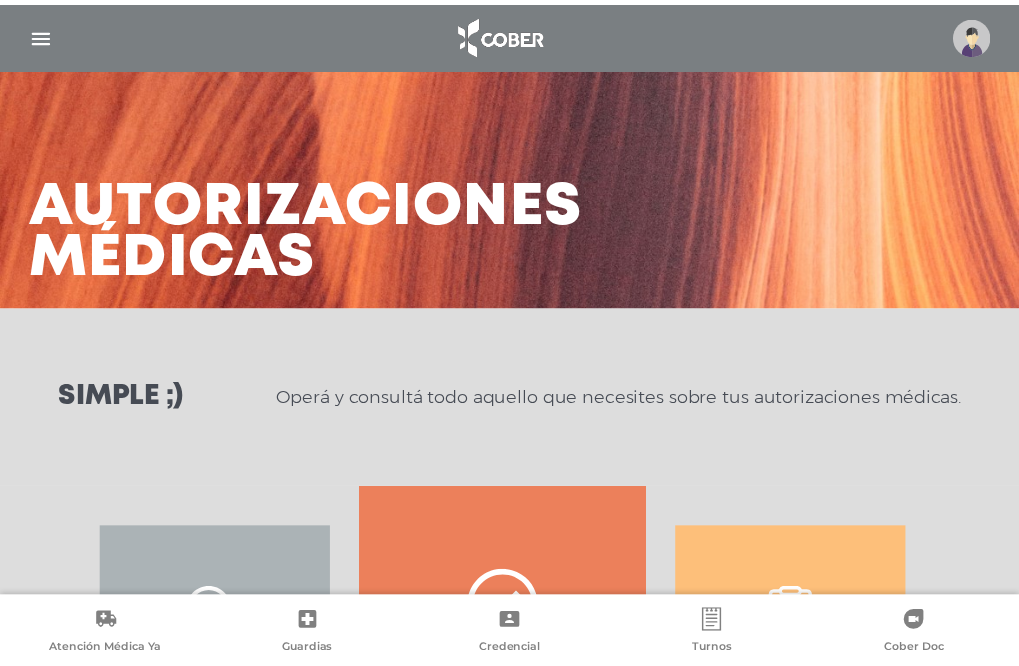 scroll, scrollTop: 0, scrollLeft: 0, axis: both 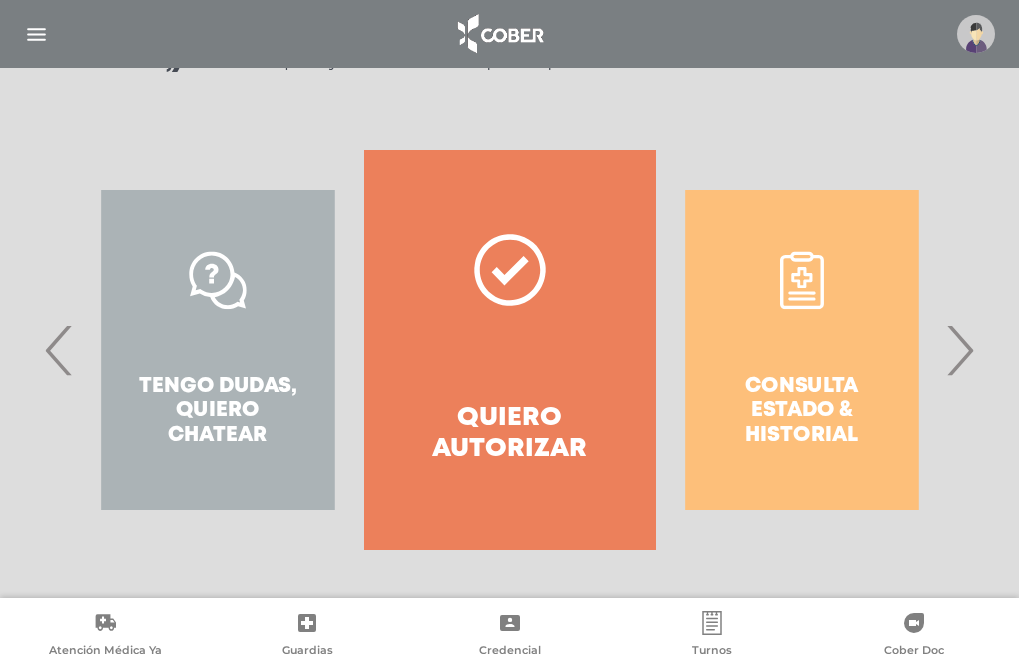 click on "Quiero autorizar" at bounding box center [510, 350] 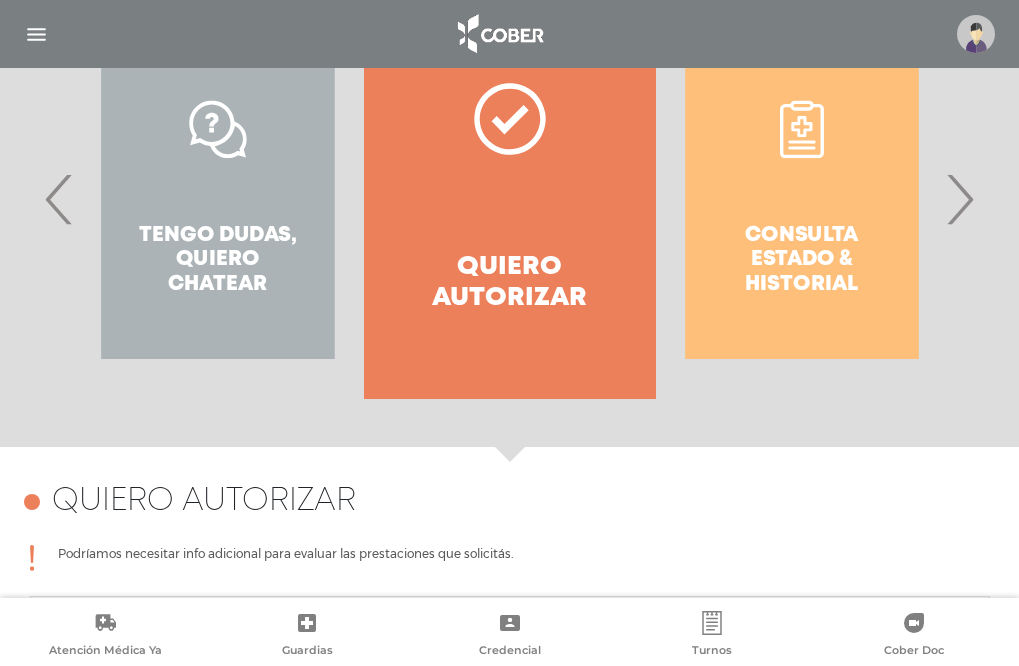 scroll, scrollTop: 488, scrollLeft: 0, axis: vertical 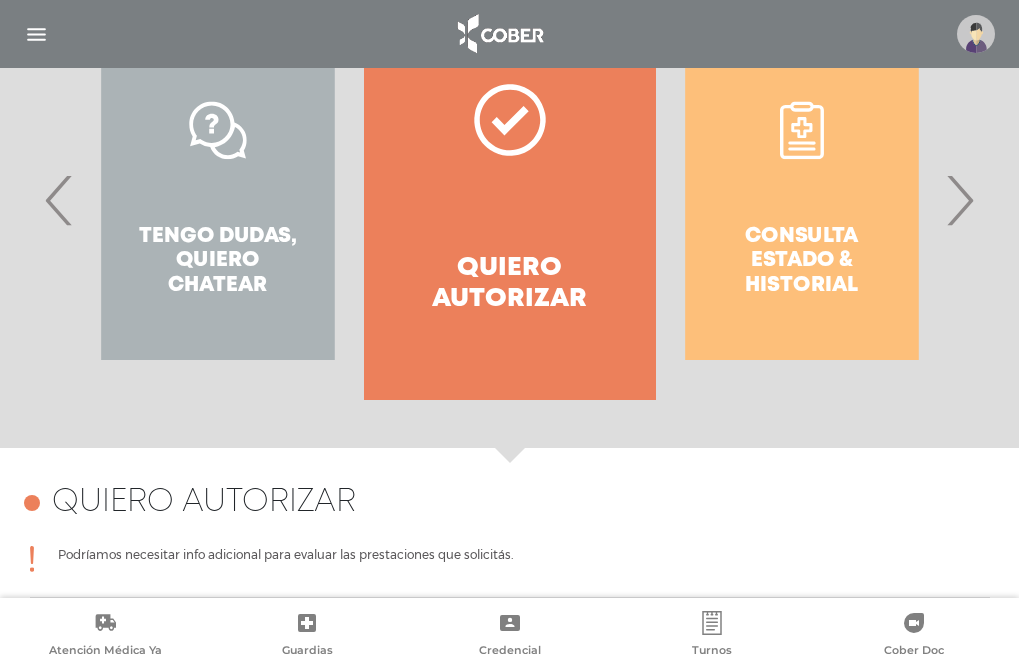 click on "Consulta estado & historial" at bounding box center (802, 200) 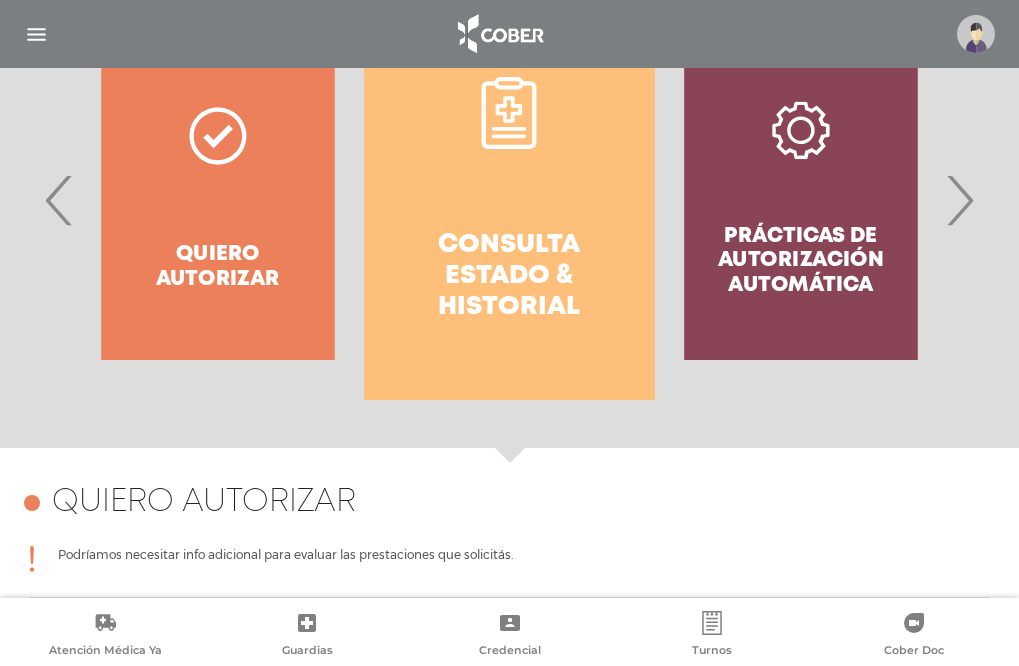 click on "Consulta estado & historial" at bounding box center (510, 200) 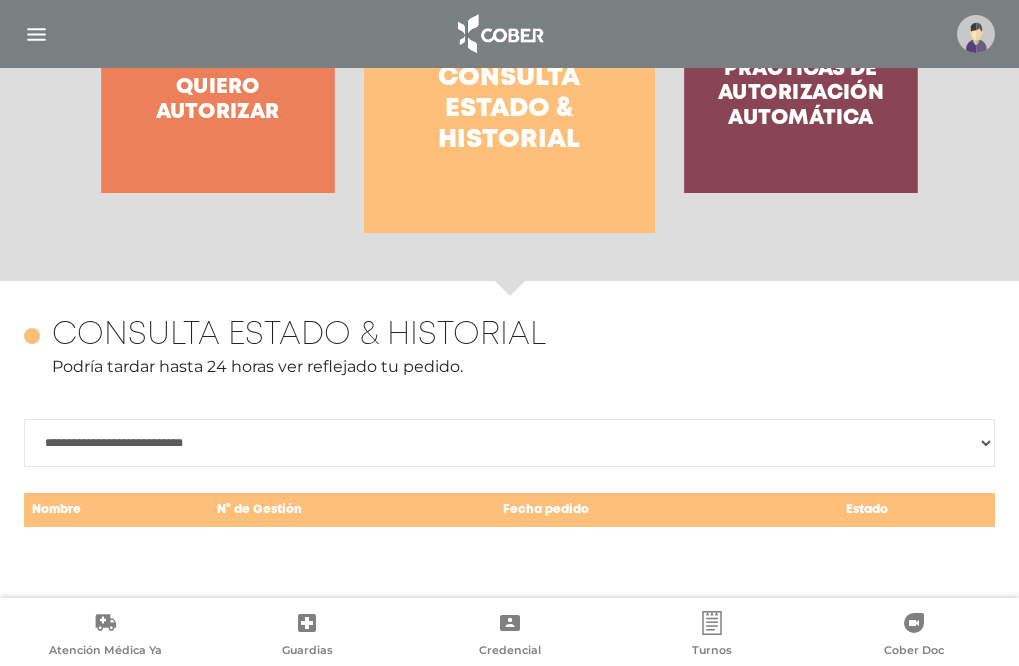 scroll, scrollTop: 868, scrollLeft: 0, axis: vertical 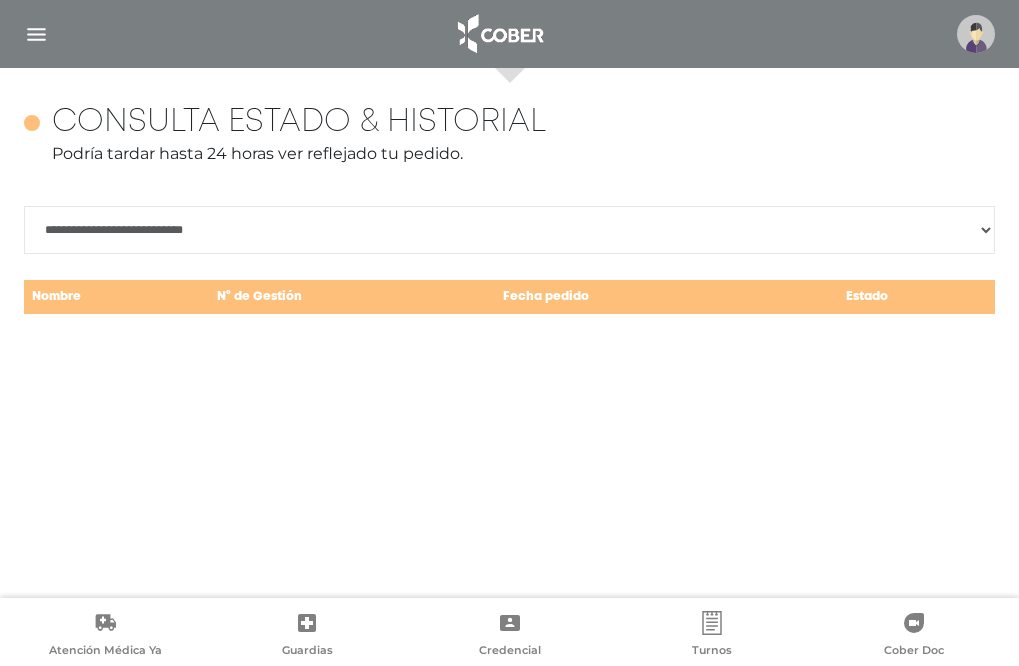 click on "**********" at bounding box center (509, 333) 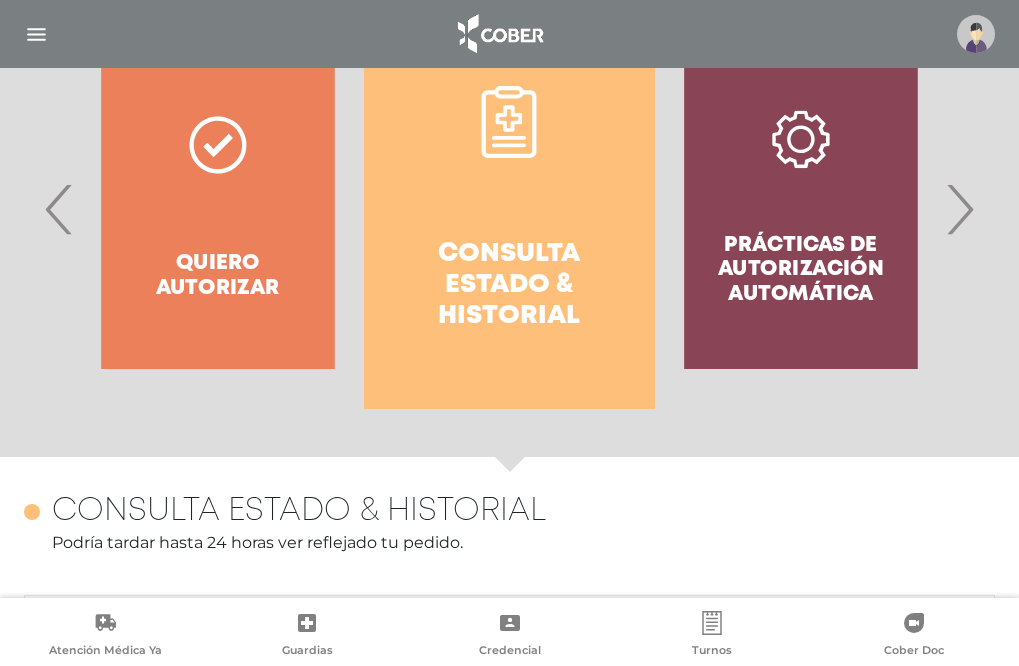 scroll, scrollTop: 786, scrollLeft: 0, axis: vertical 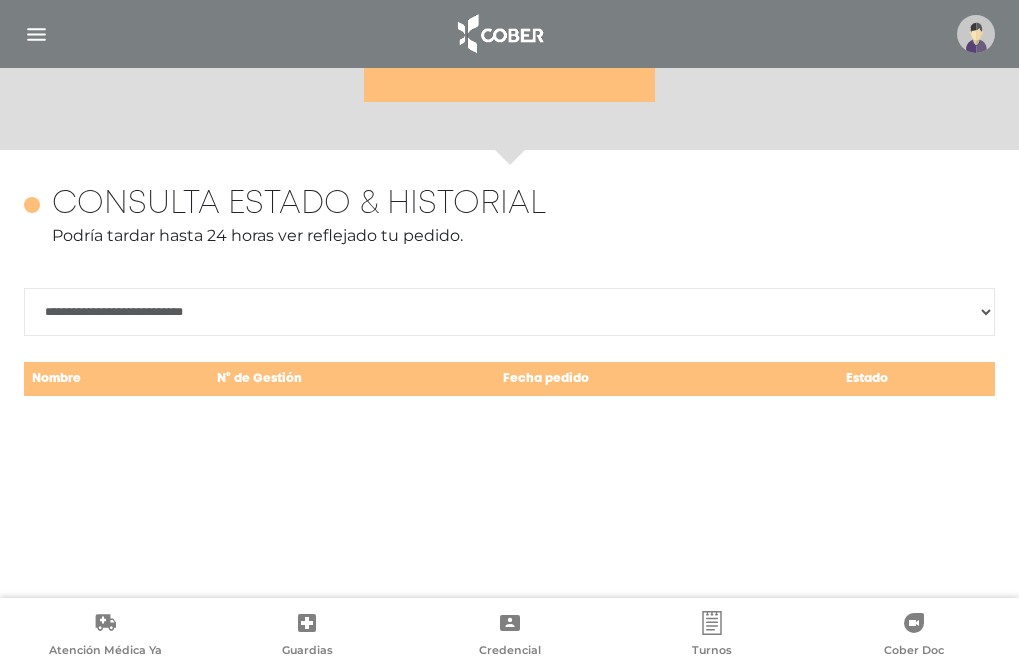 click at bounding box center (972, 379) 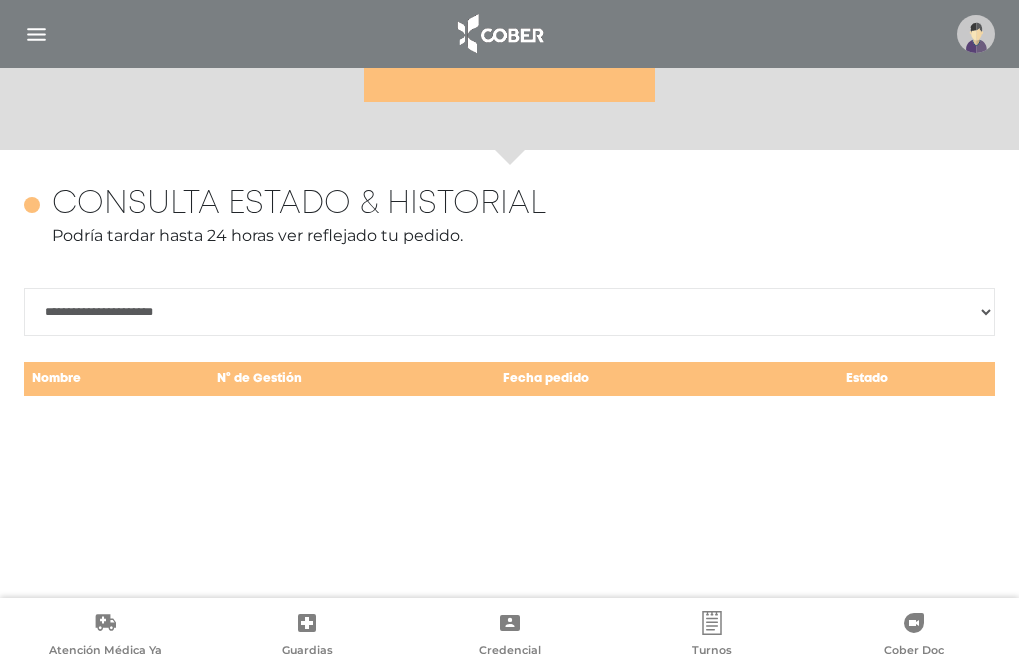 click on "**********" at bounding box center [509, 415] 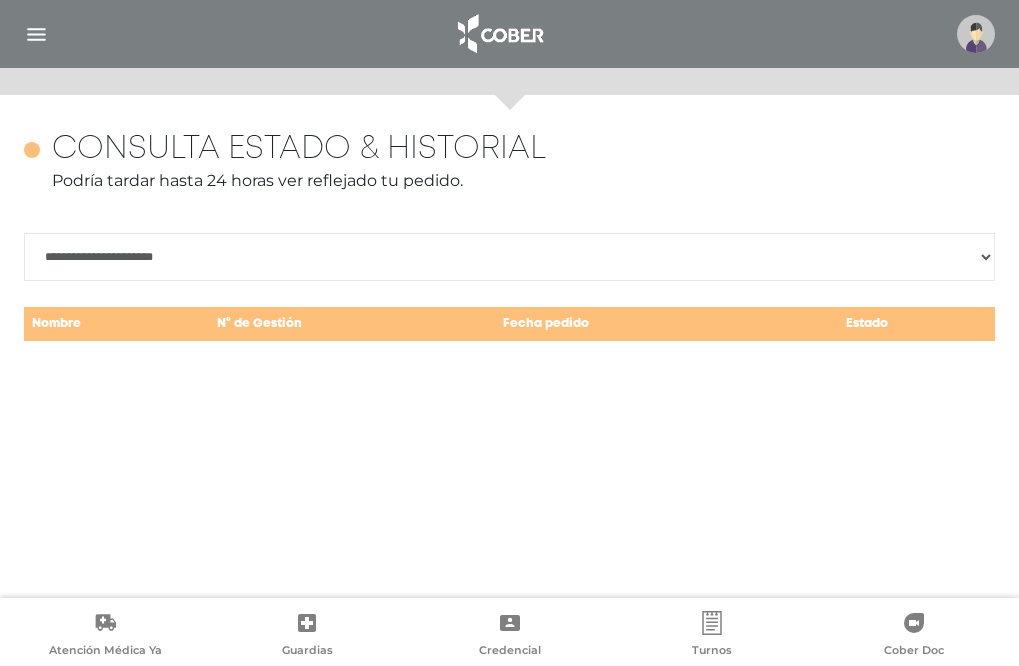 scroll, scrollTop: 868, scrollLeft: 0, axis: vertical 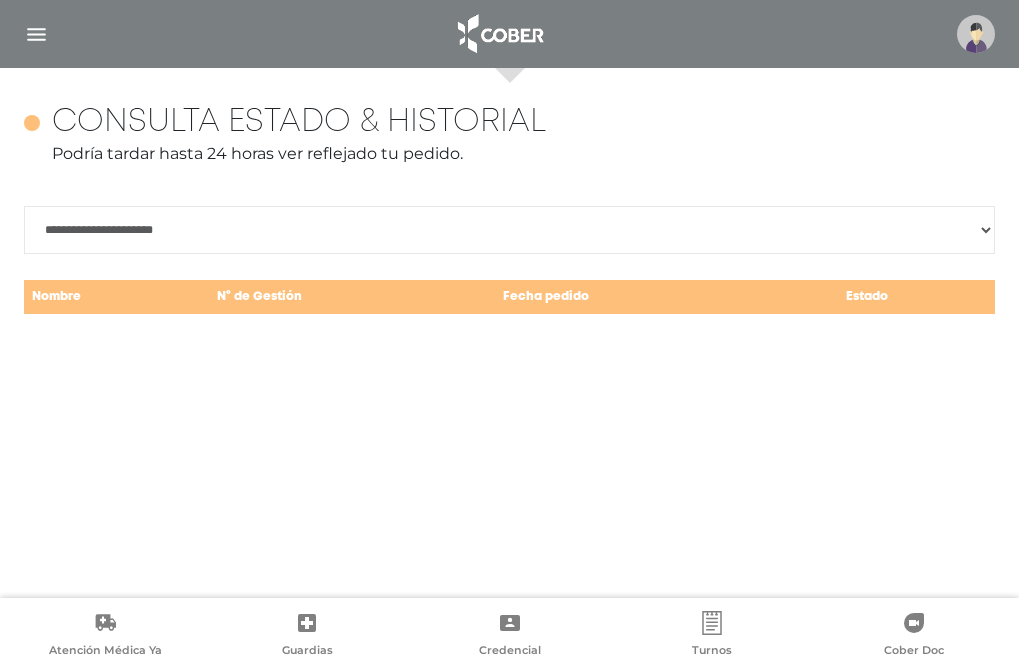 click on "**********" at bounding box center [509, 333] 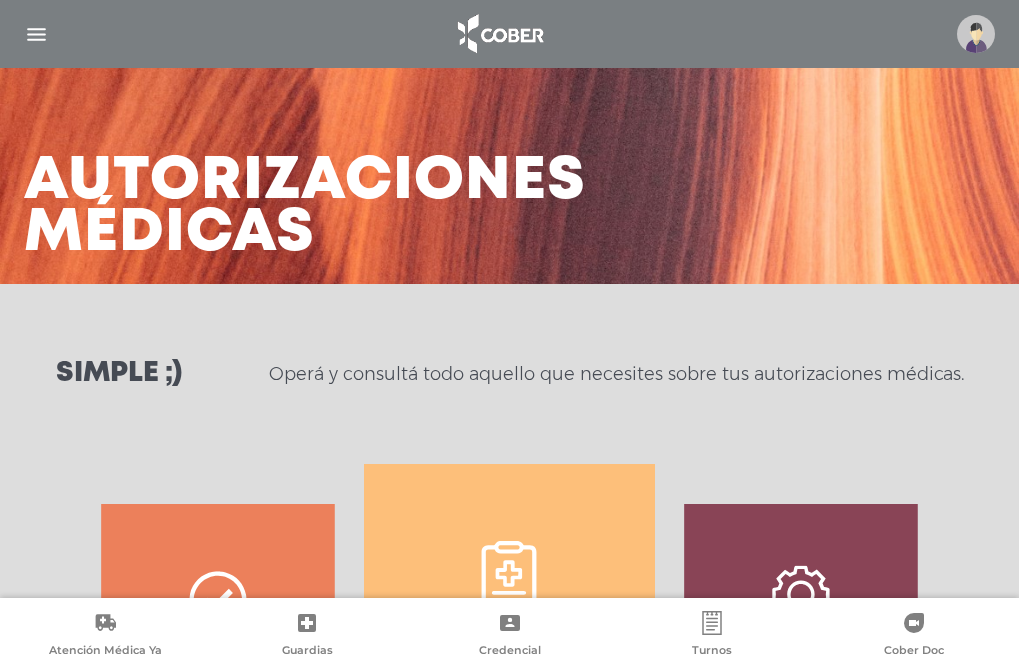 scroll, scrollTop: 0, scrollLeft: 0, axis: both 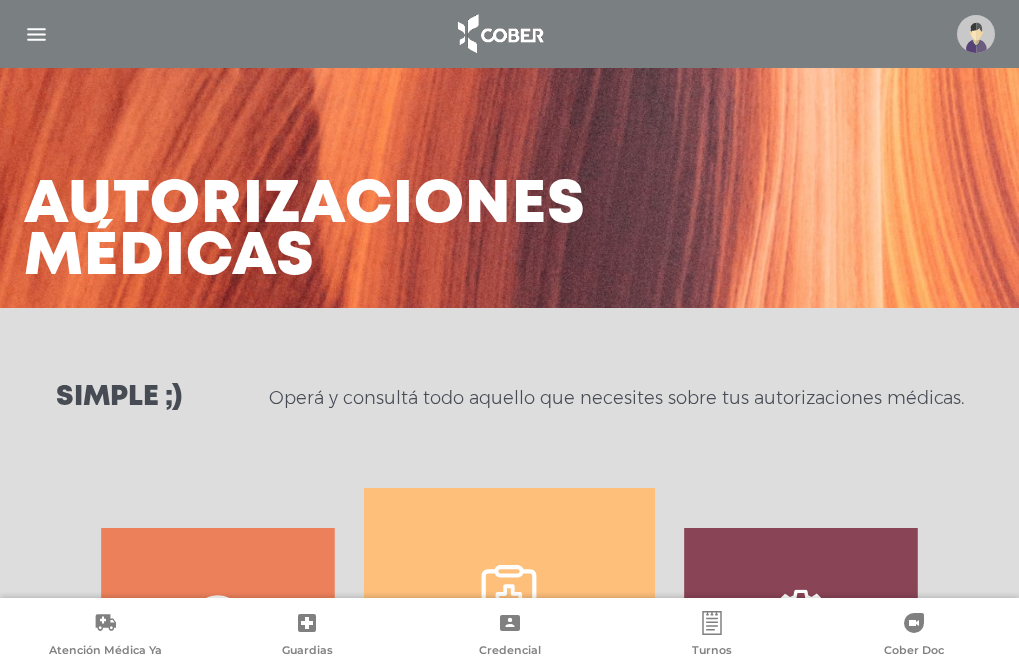 click at bounding box center [36, 34] 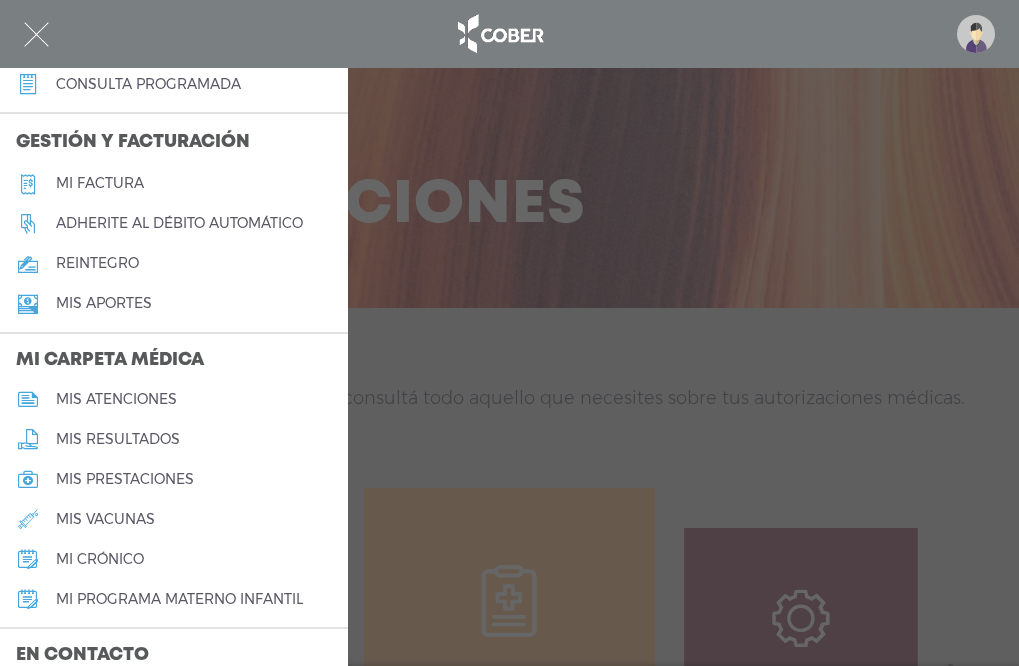 scroll, scrollTop: 877, scrollLeft: 0, axis: vertical 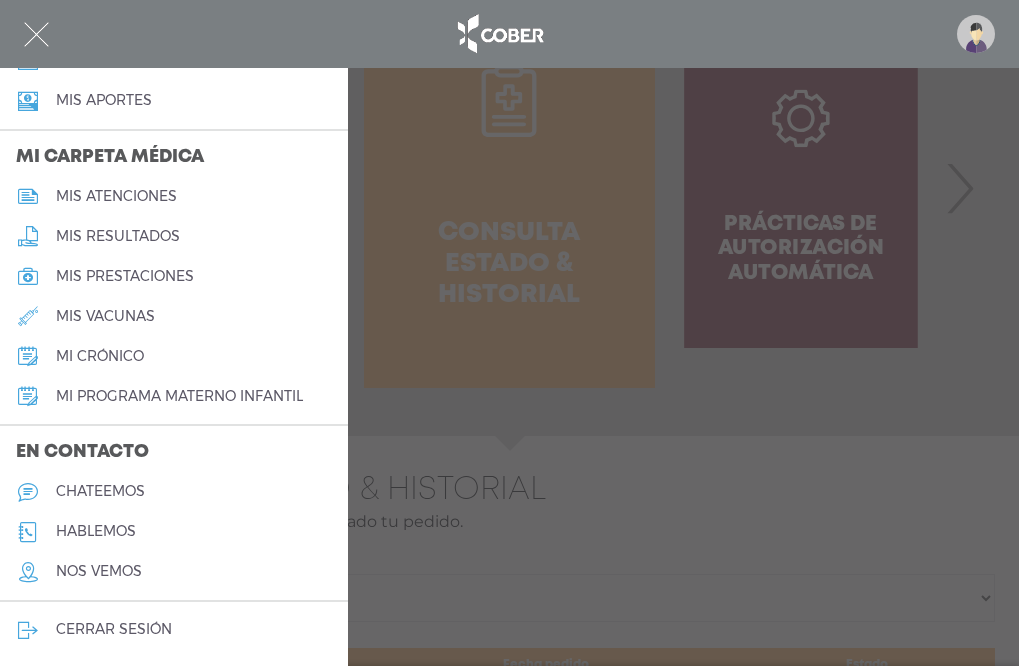 click on "chateemos" at bounding box center (100, 491) 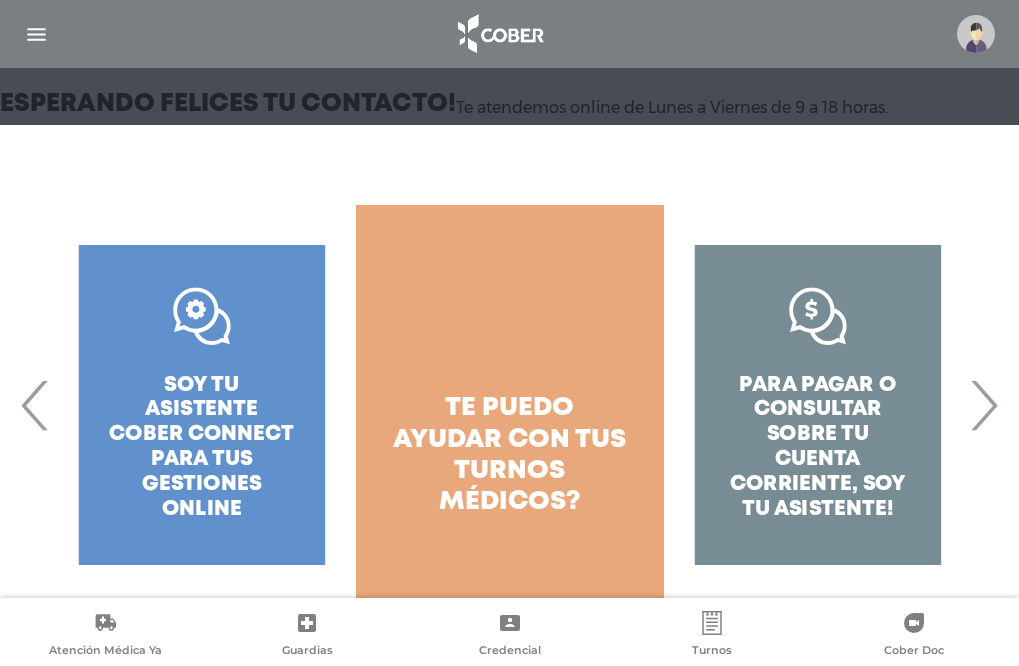 scroll, scrollTop: 231, scrollLeft: 0, axis: vertical 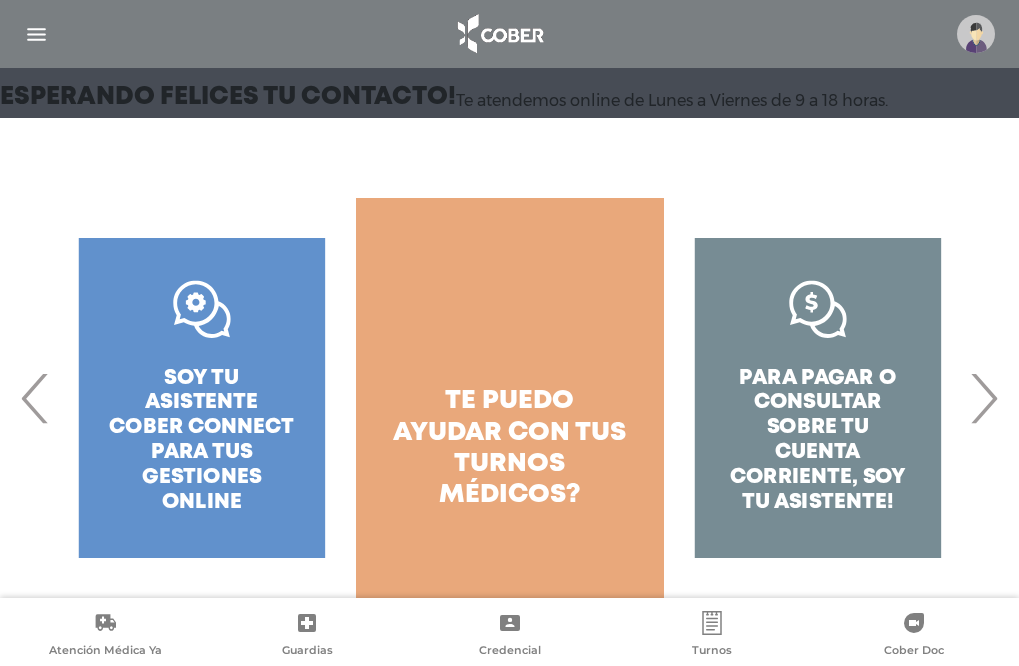 click on ".st0{fill:#FFFFFF;}
soy tu asistente cober connect para tus
gestiones online" at bounding box center [202, 398] 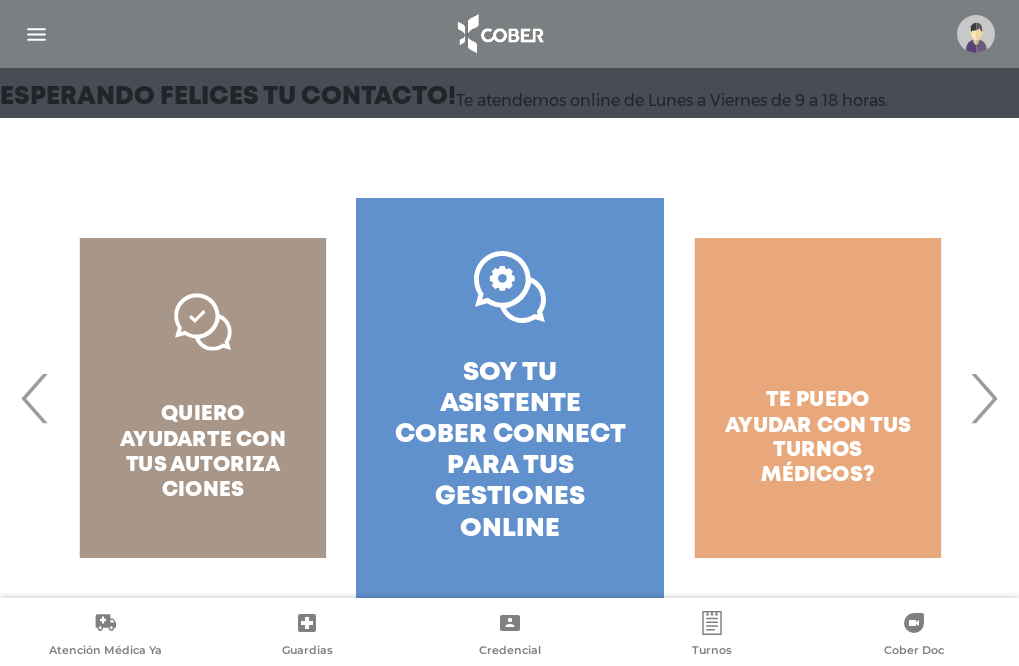 click on "soy tu asistente cober connect para tus" at bounding box center [510, 420] 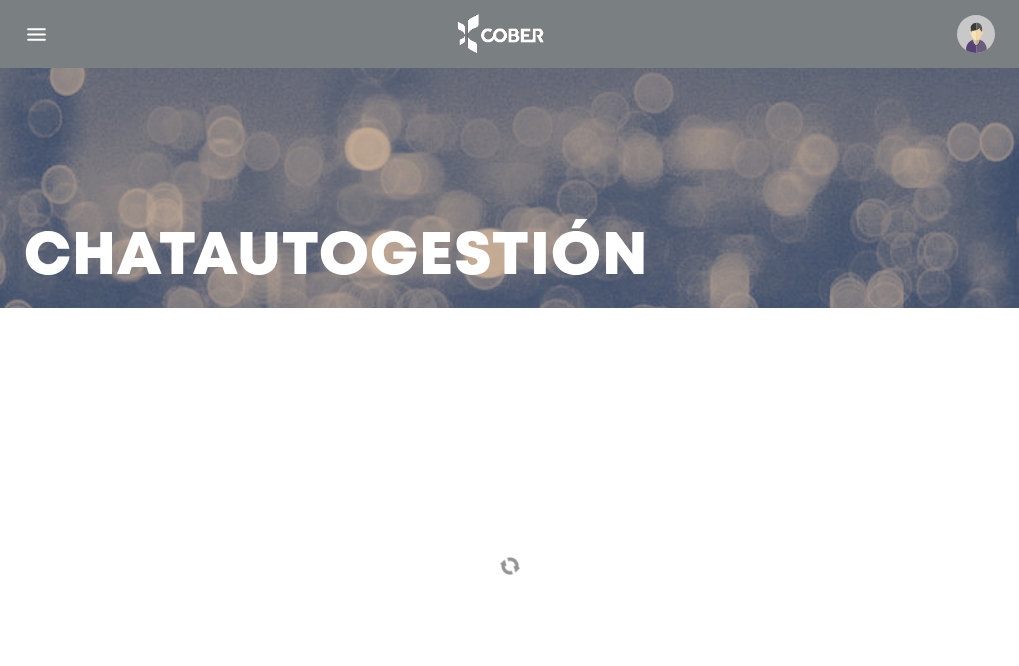 scroll, scrollTop: 0, scrollLeft: 0, axis: both 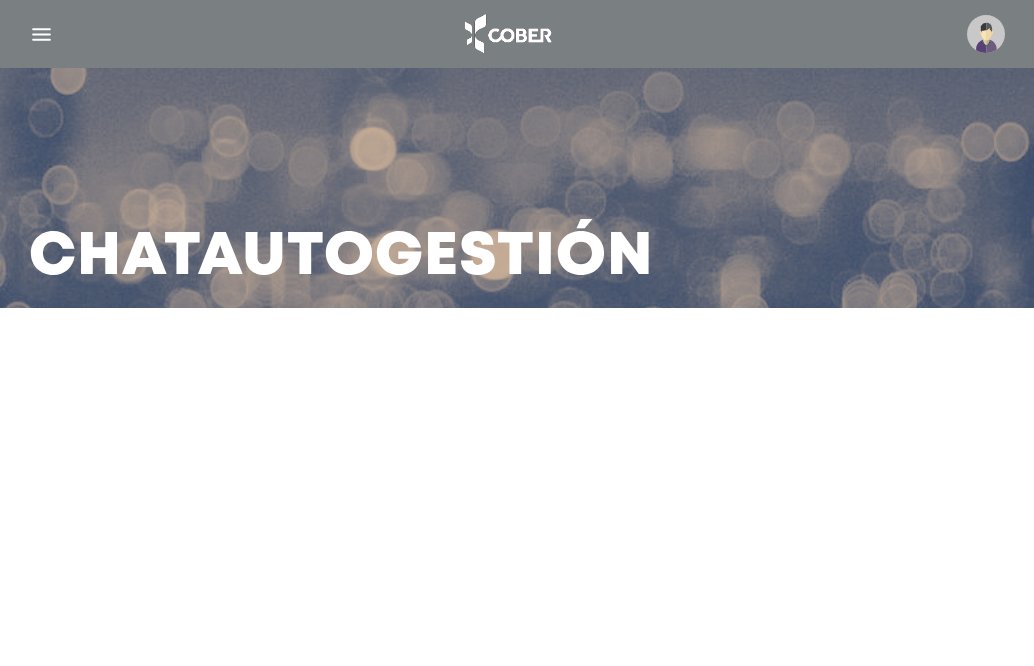 click on "Chat  Autogestión" at bounding box center (517, 333) 